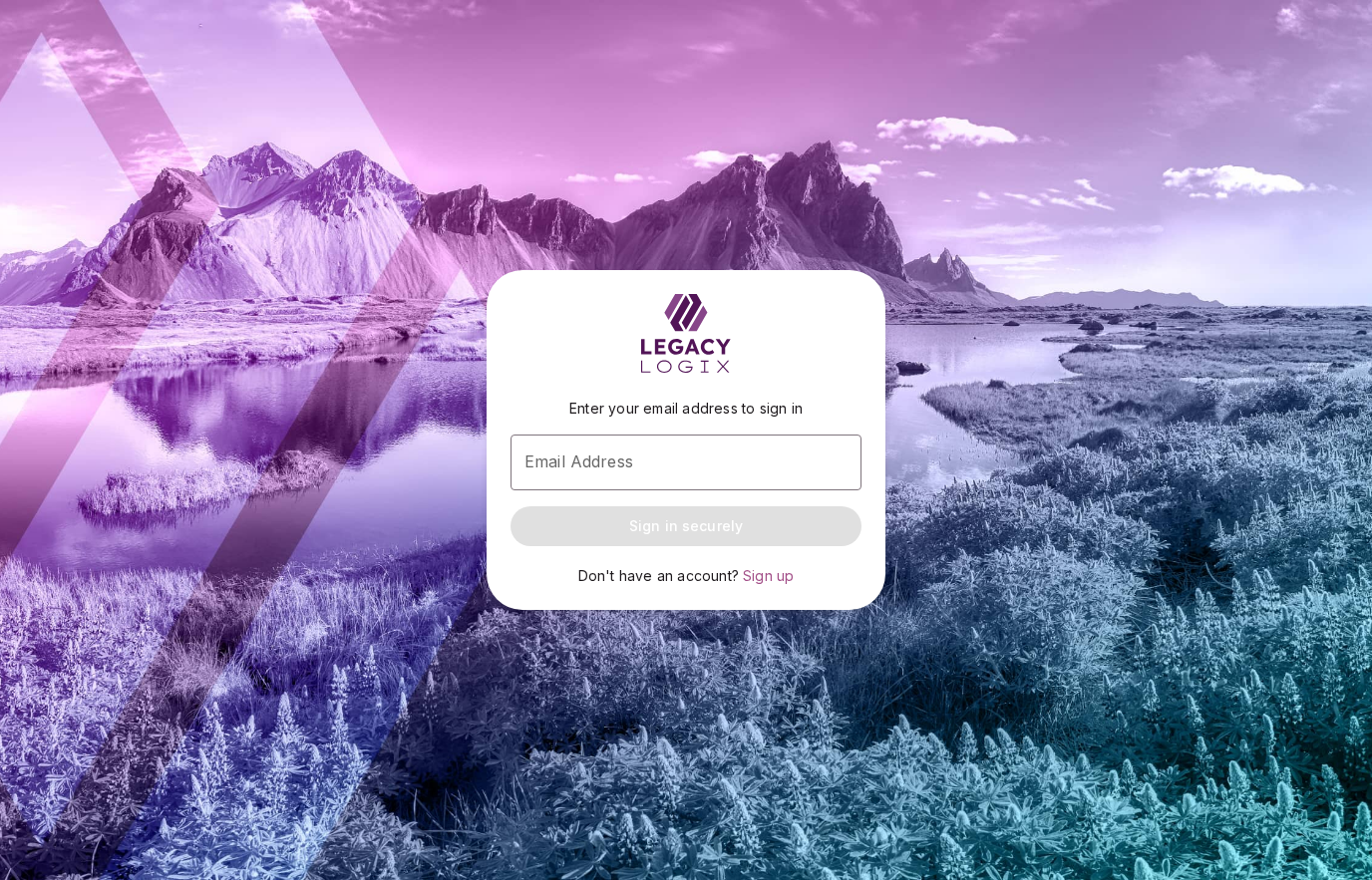 scroll, scrollTop: 0, scrollLeft: 0, axis: both 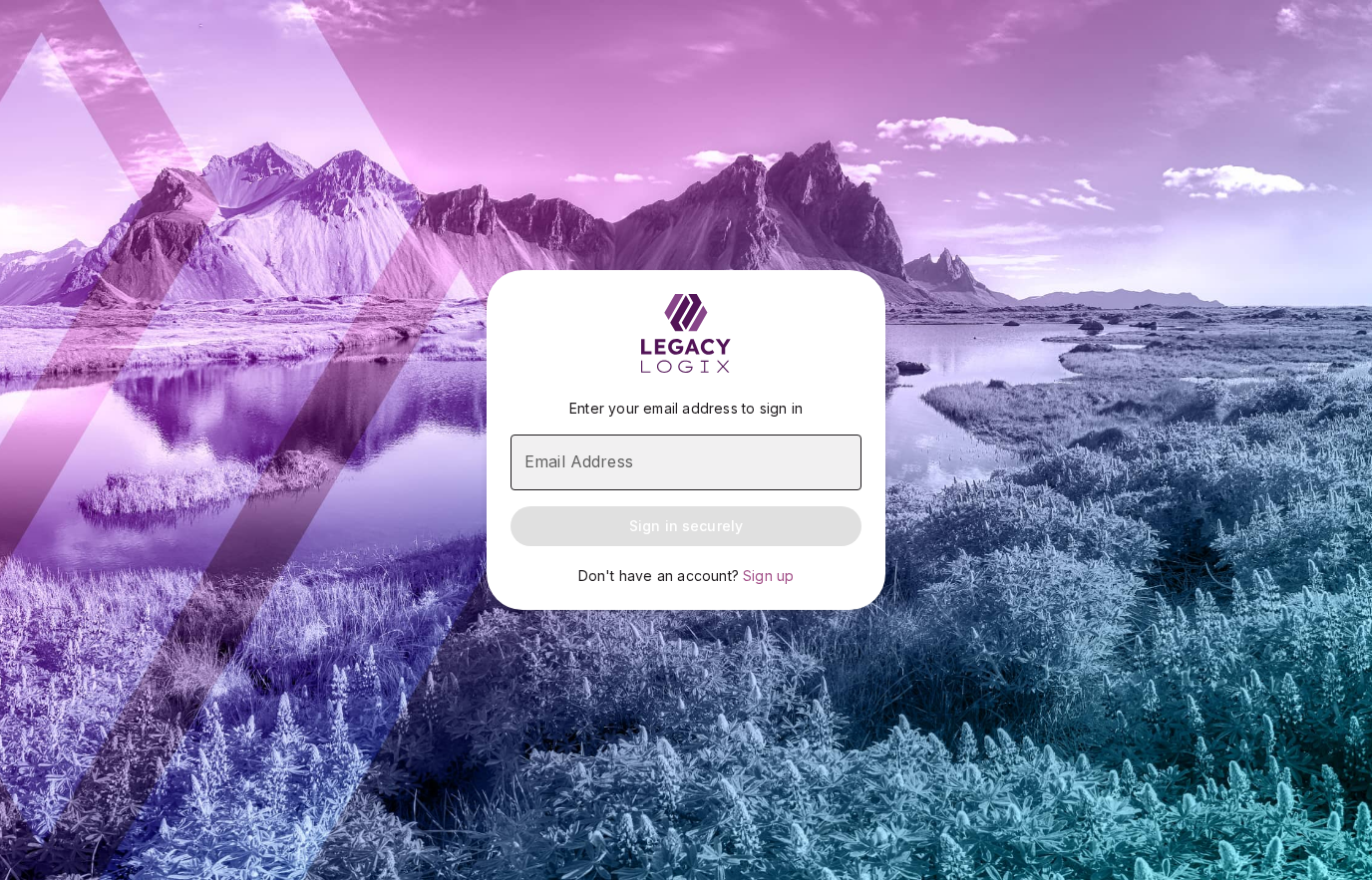 click on "Email Address" at bounding box center [686, 462] 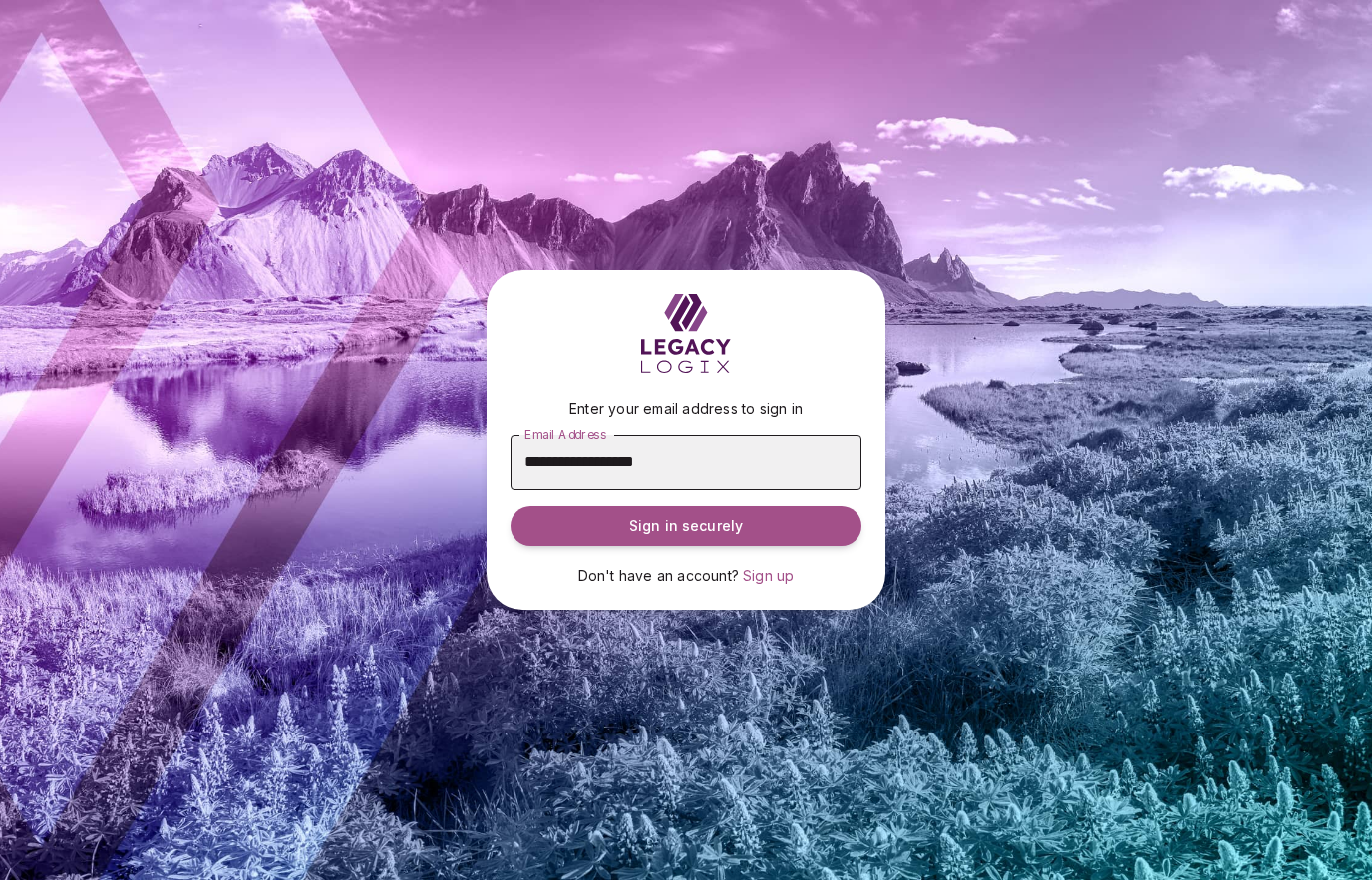 type on "**********" 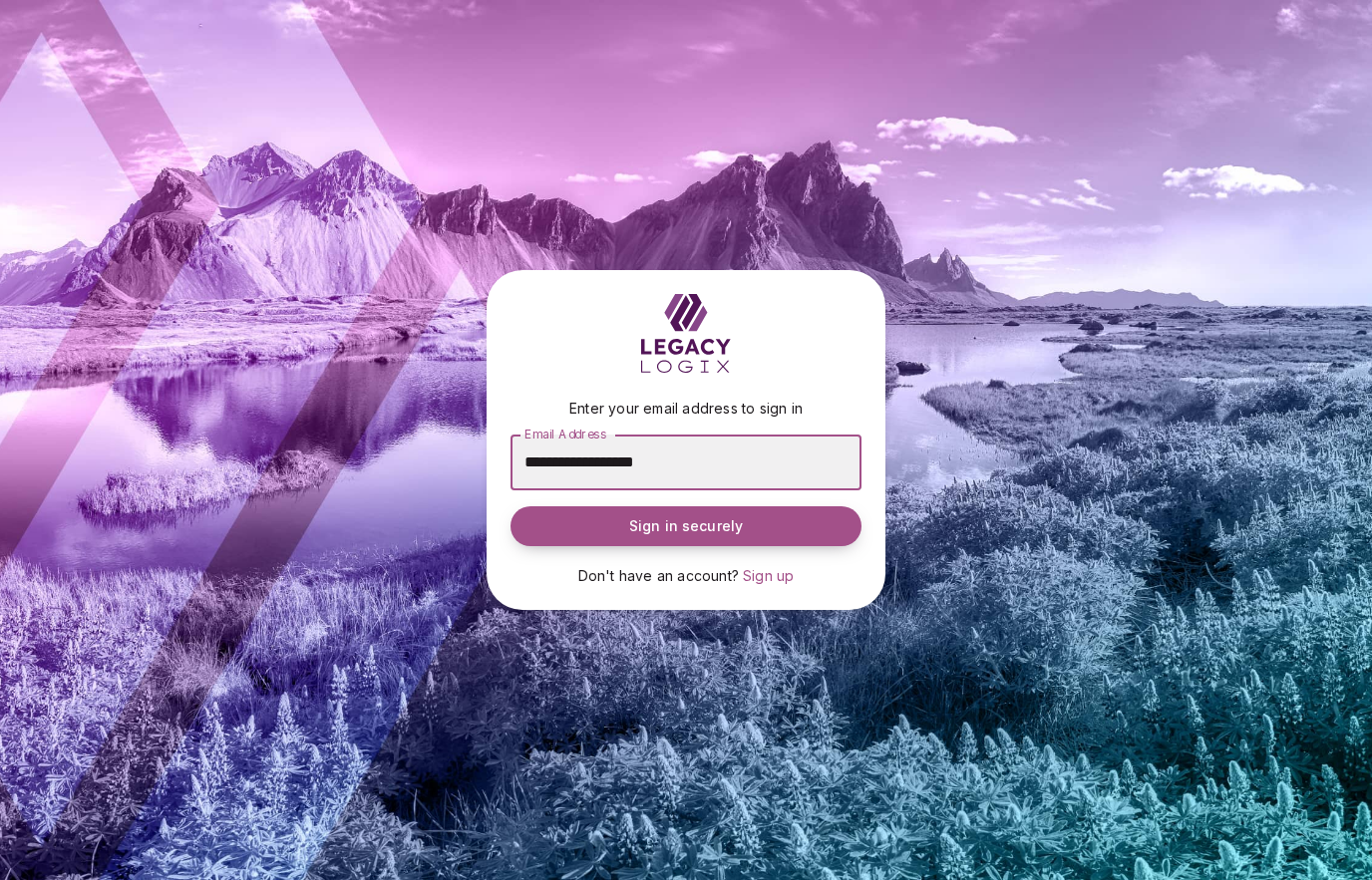 click on "Sign in securely" at bounding box center (686, 526) 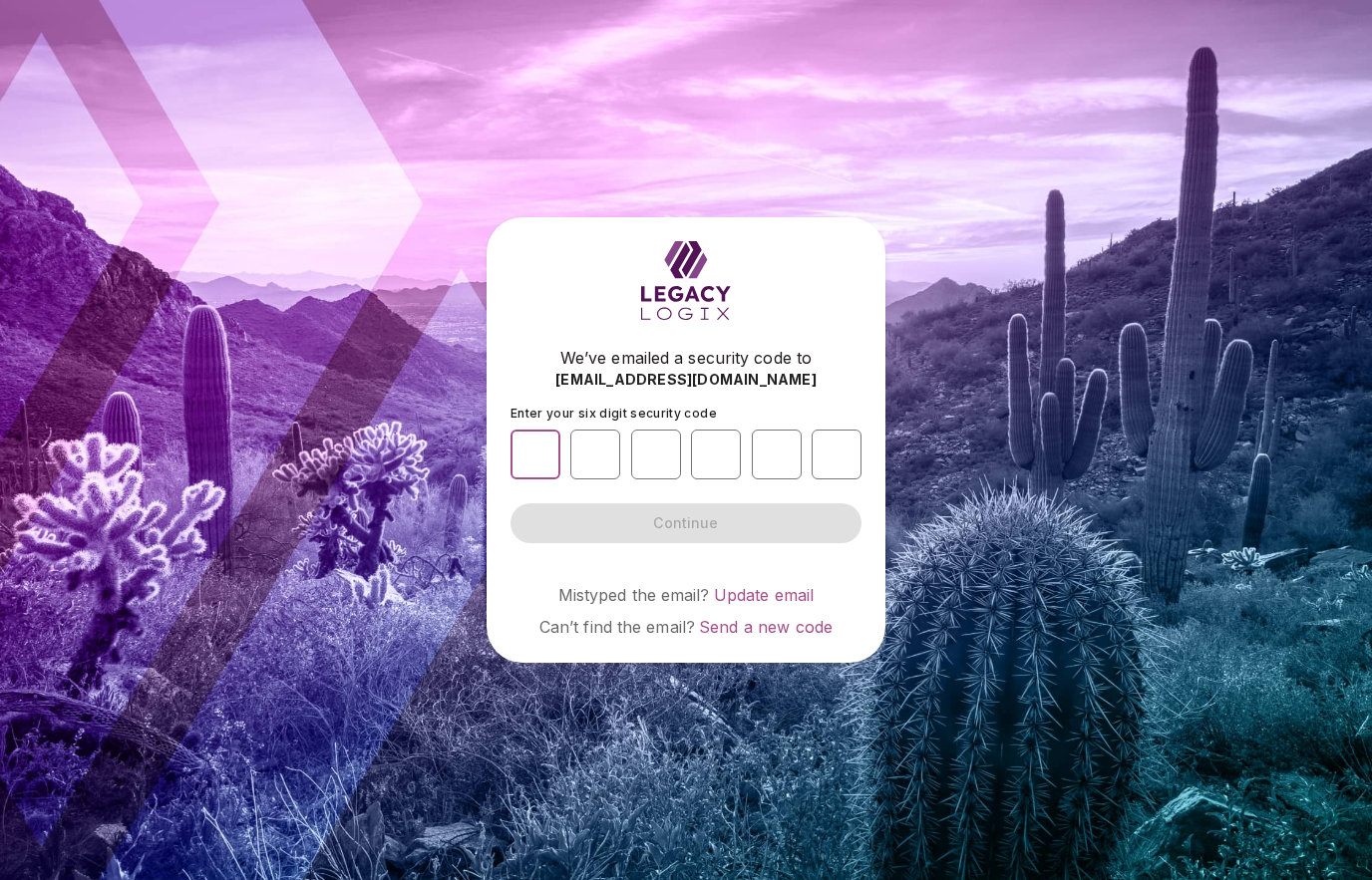 type on "*" 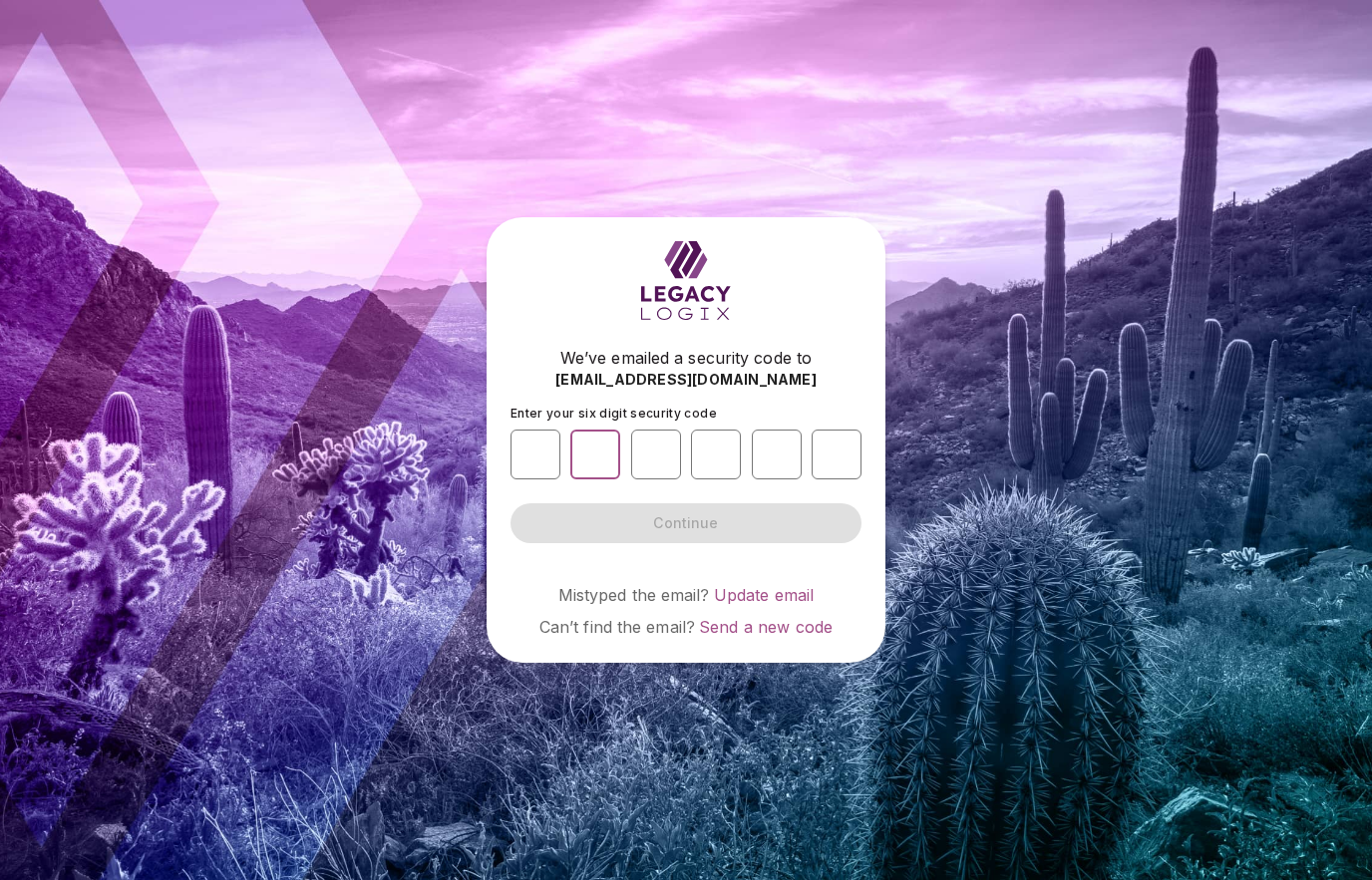 type on "*" 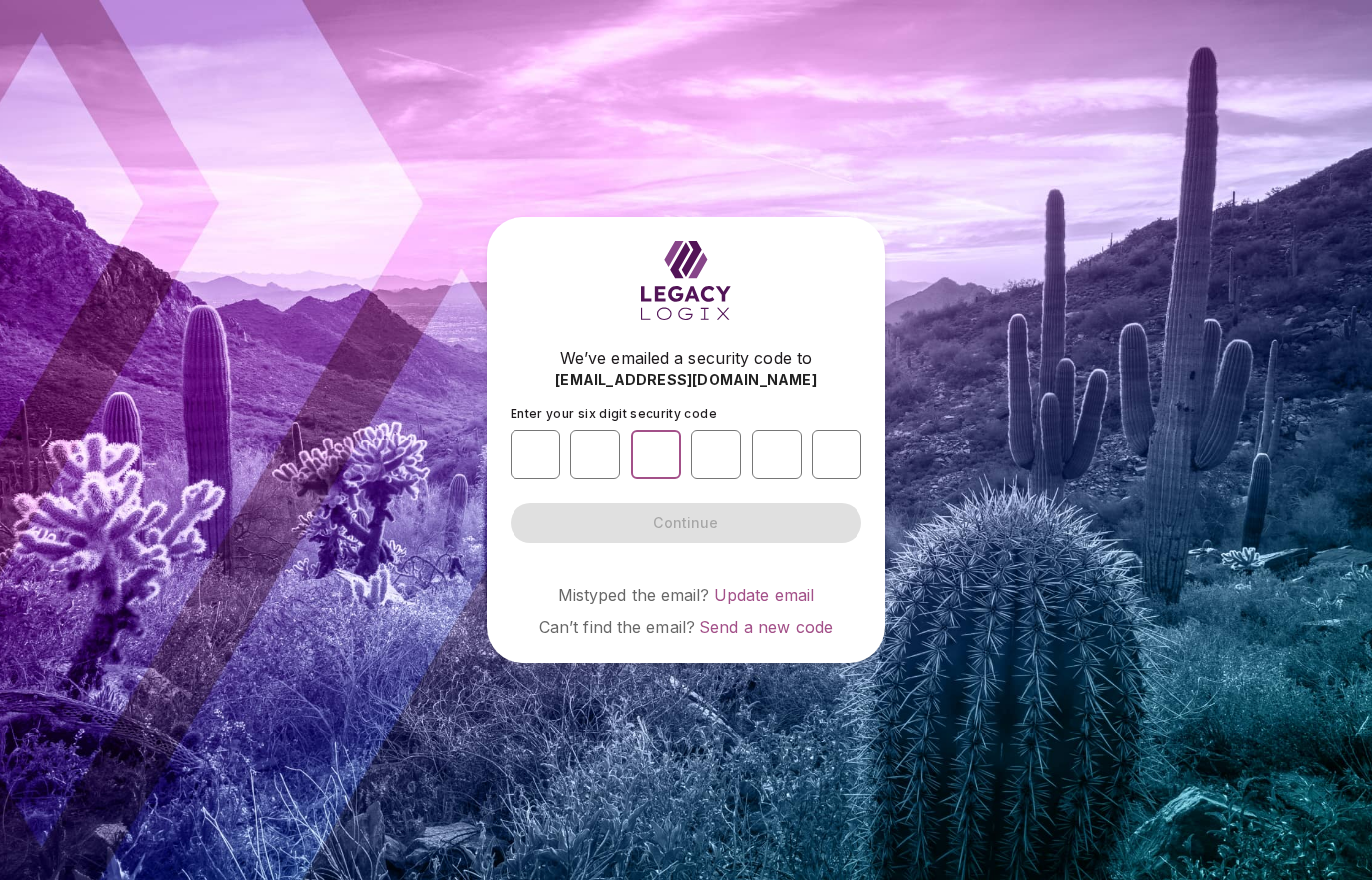 type on "*" 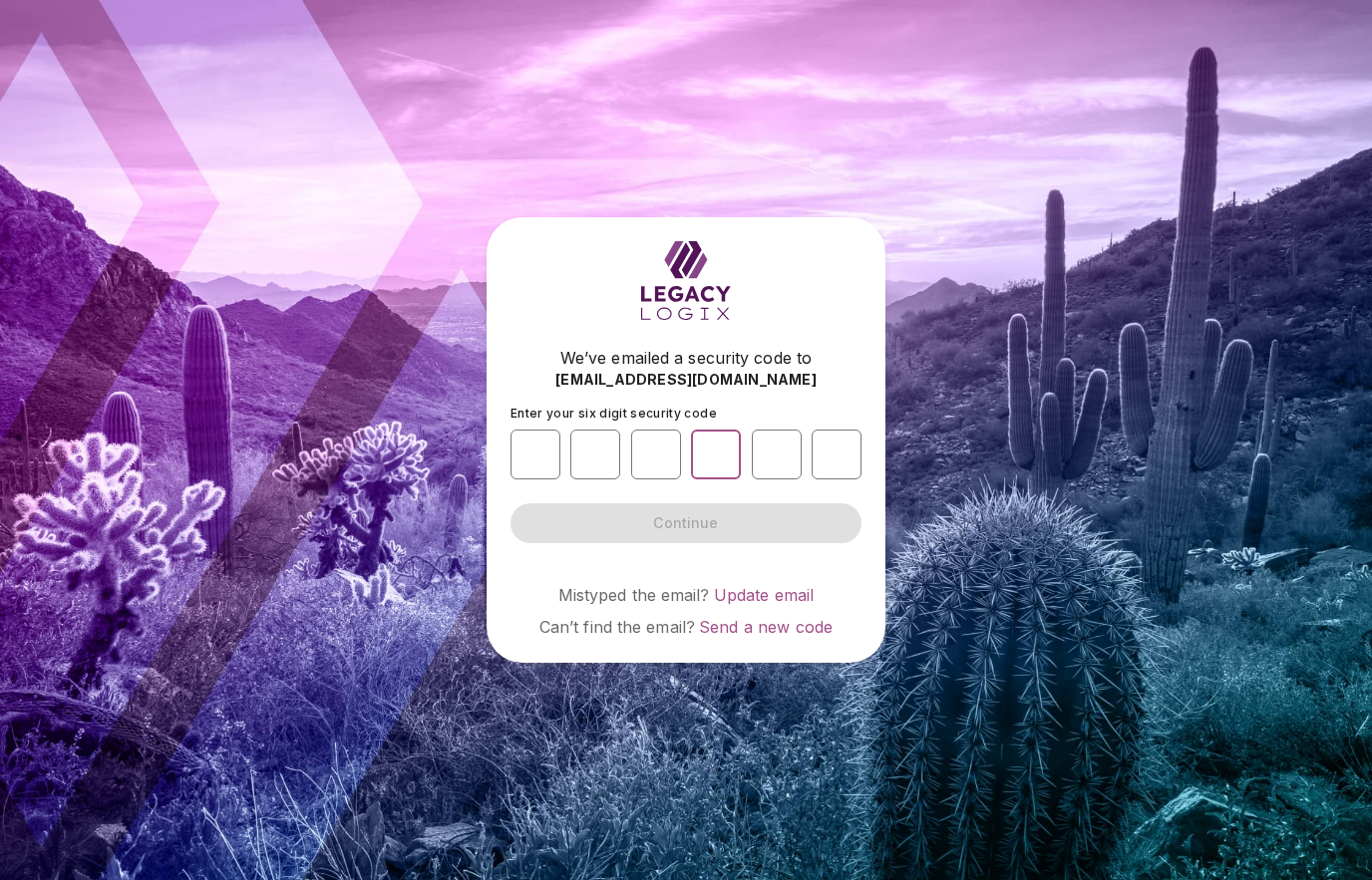 type on "*" 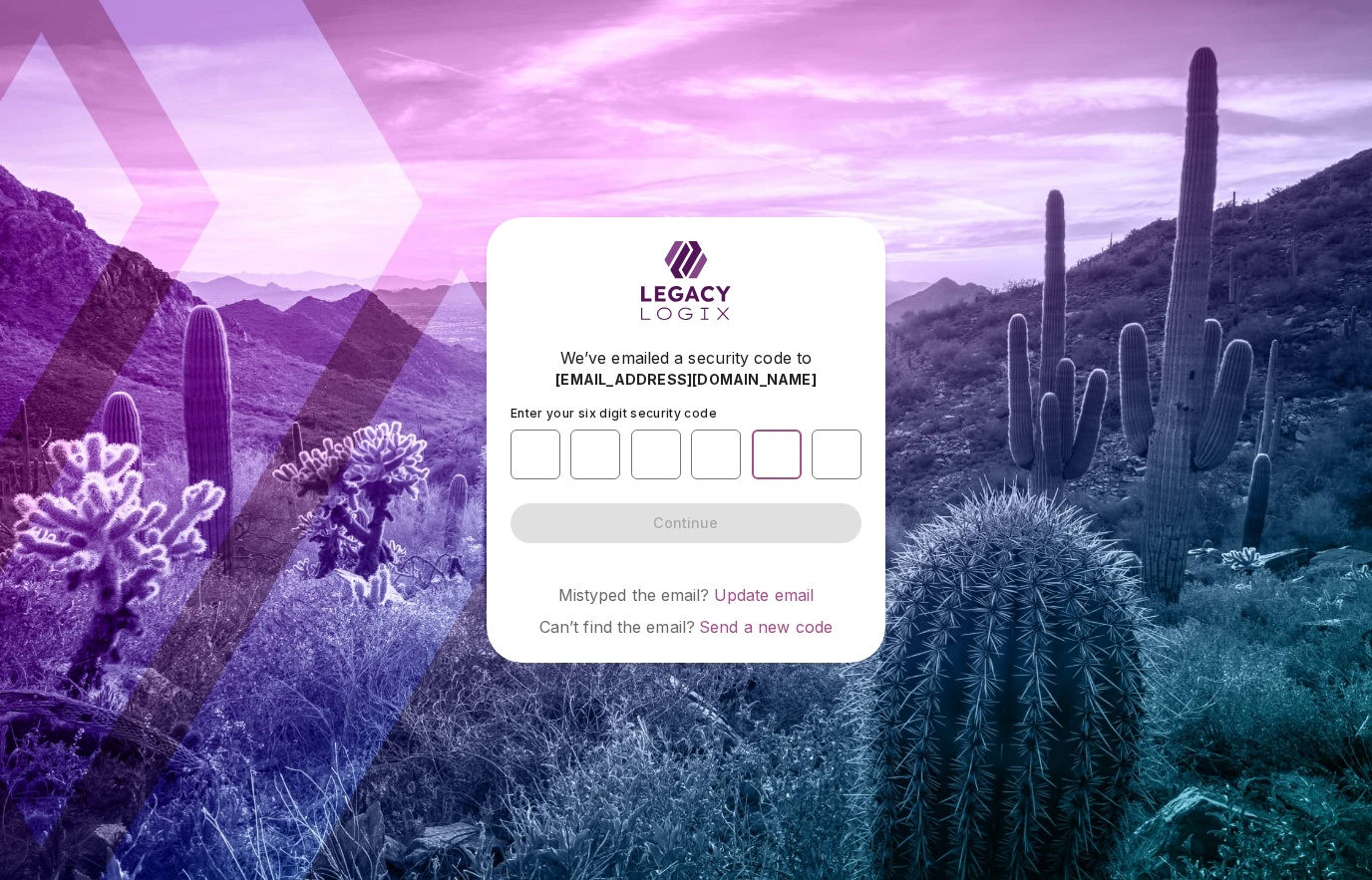 type on "*" 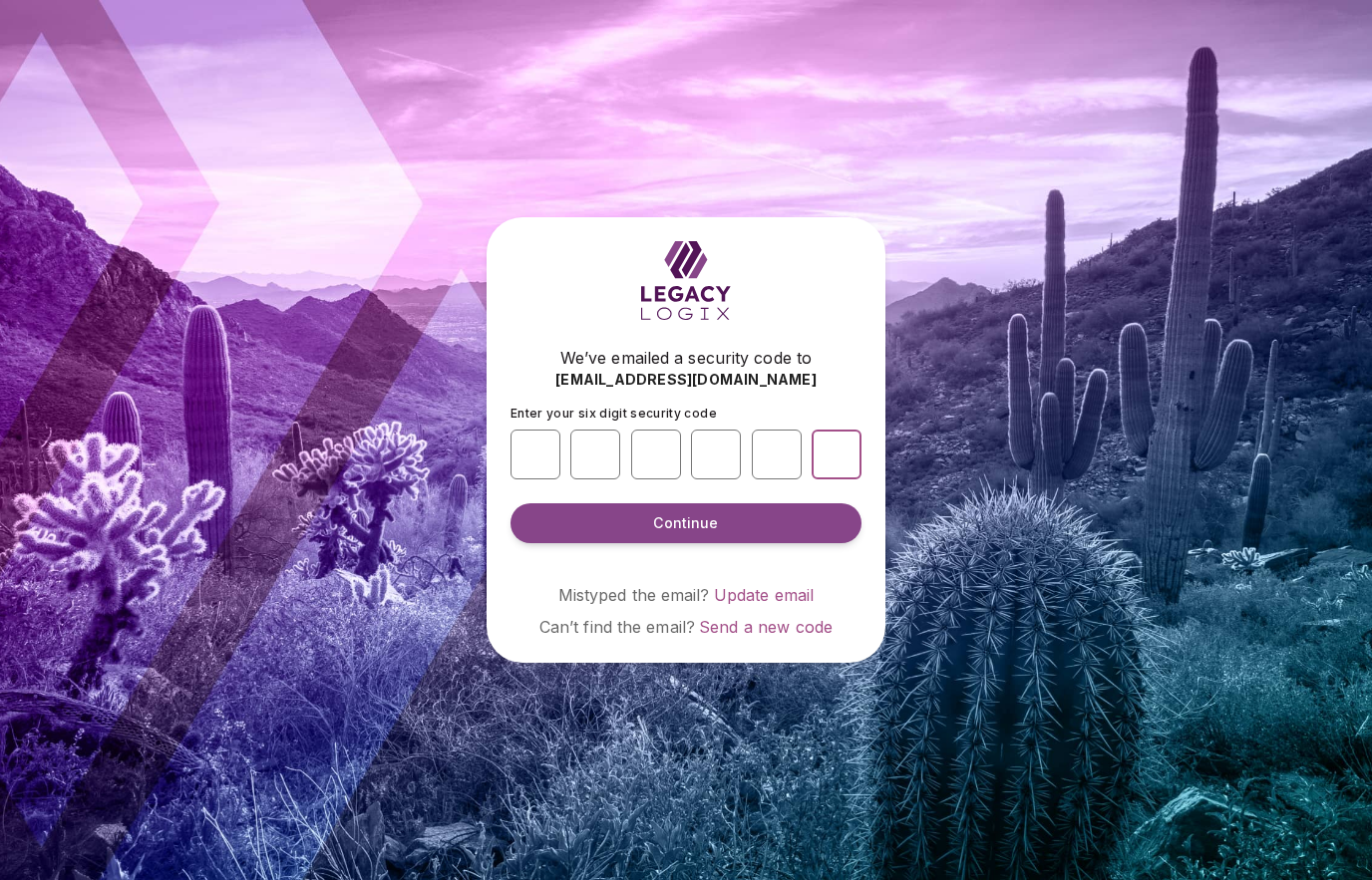 type on "*" 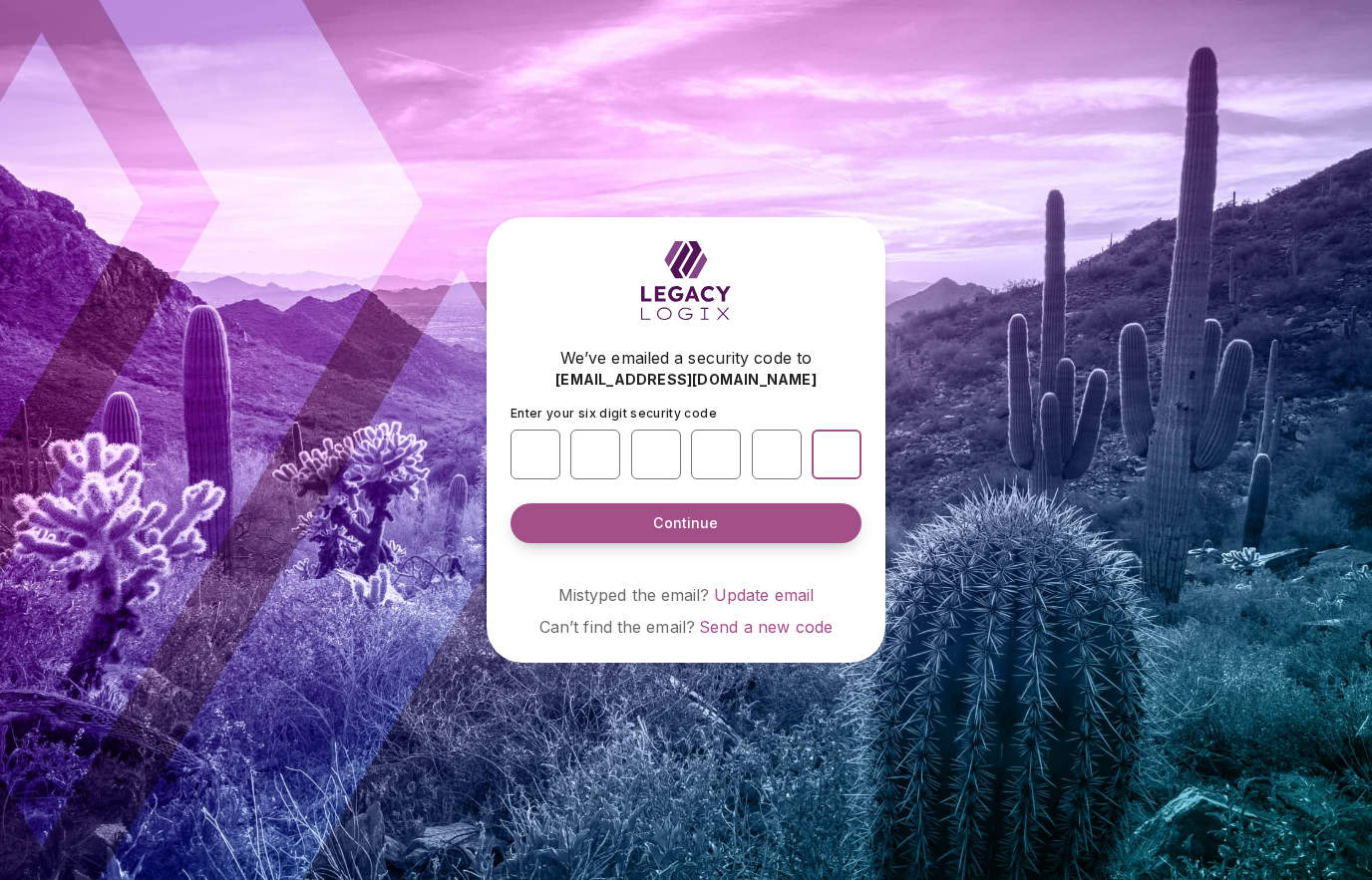 click on "Continue" at bounding box center [686, 523] 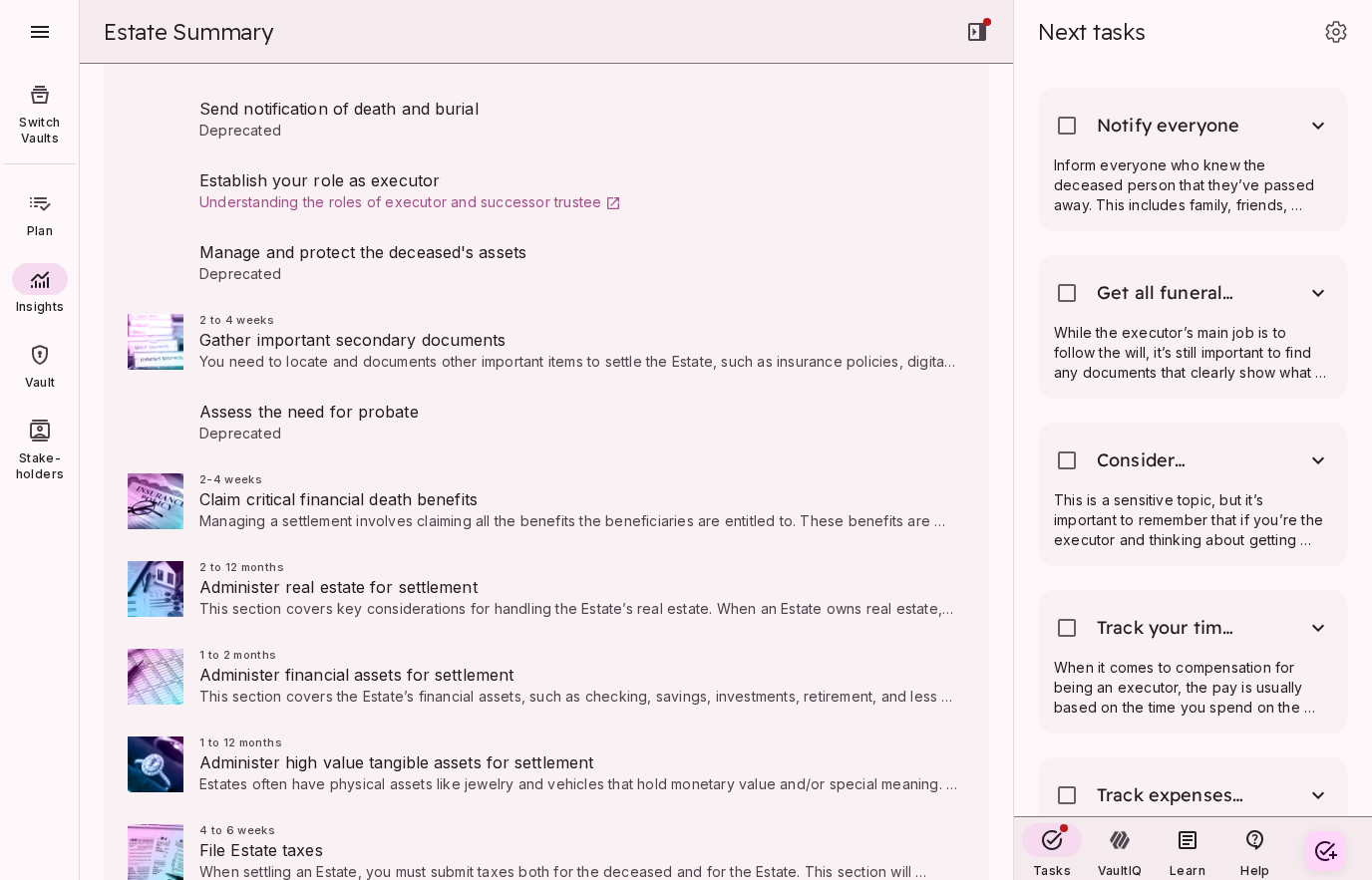 scroll, scrollTop: 477, scrollLeft: 0, axis: vertical 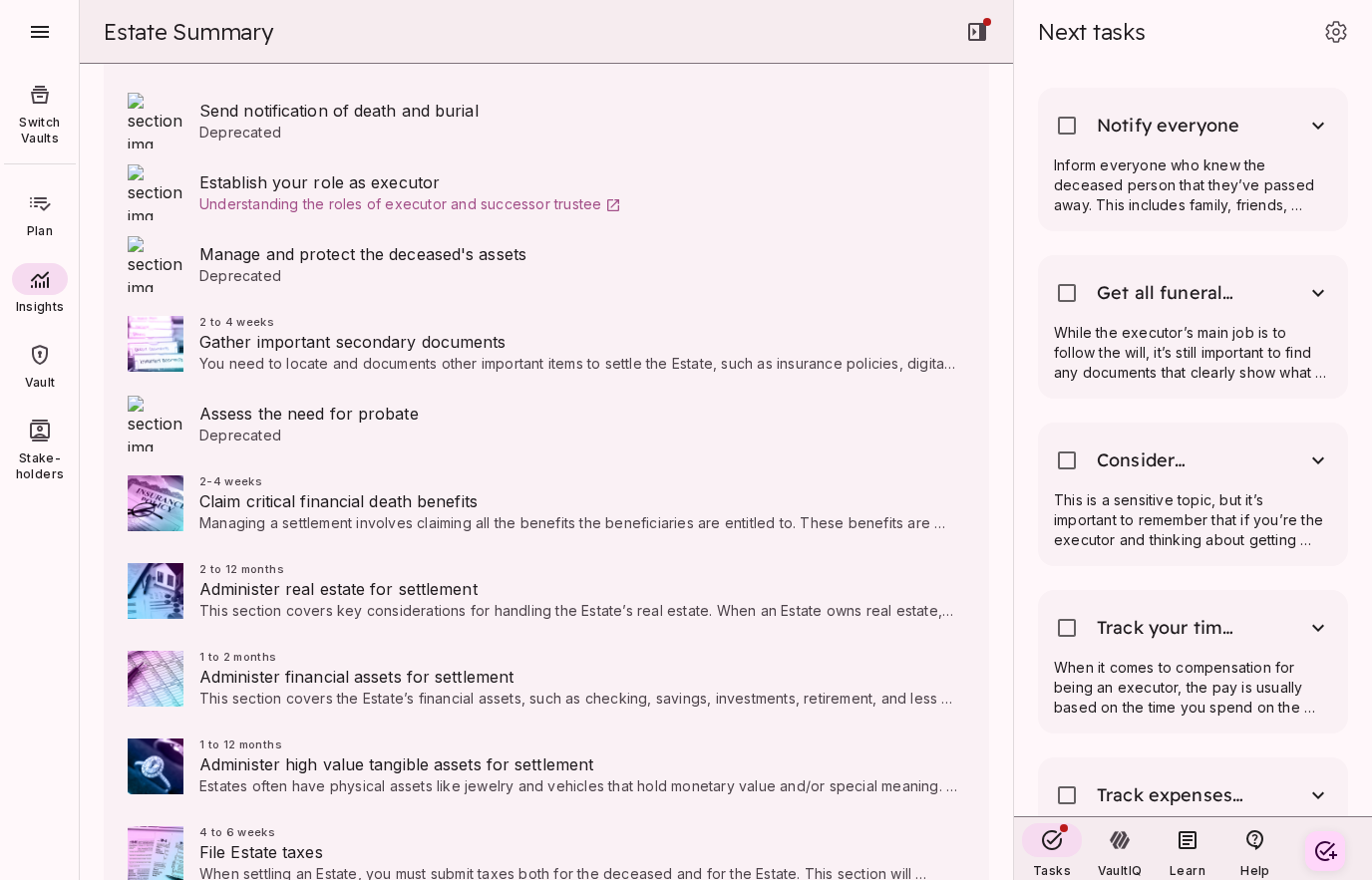 click on "Deprecated" at bounding box center (578, 436) 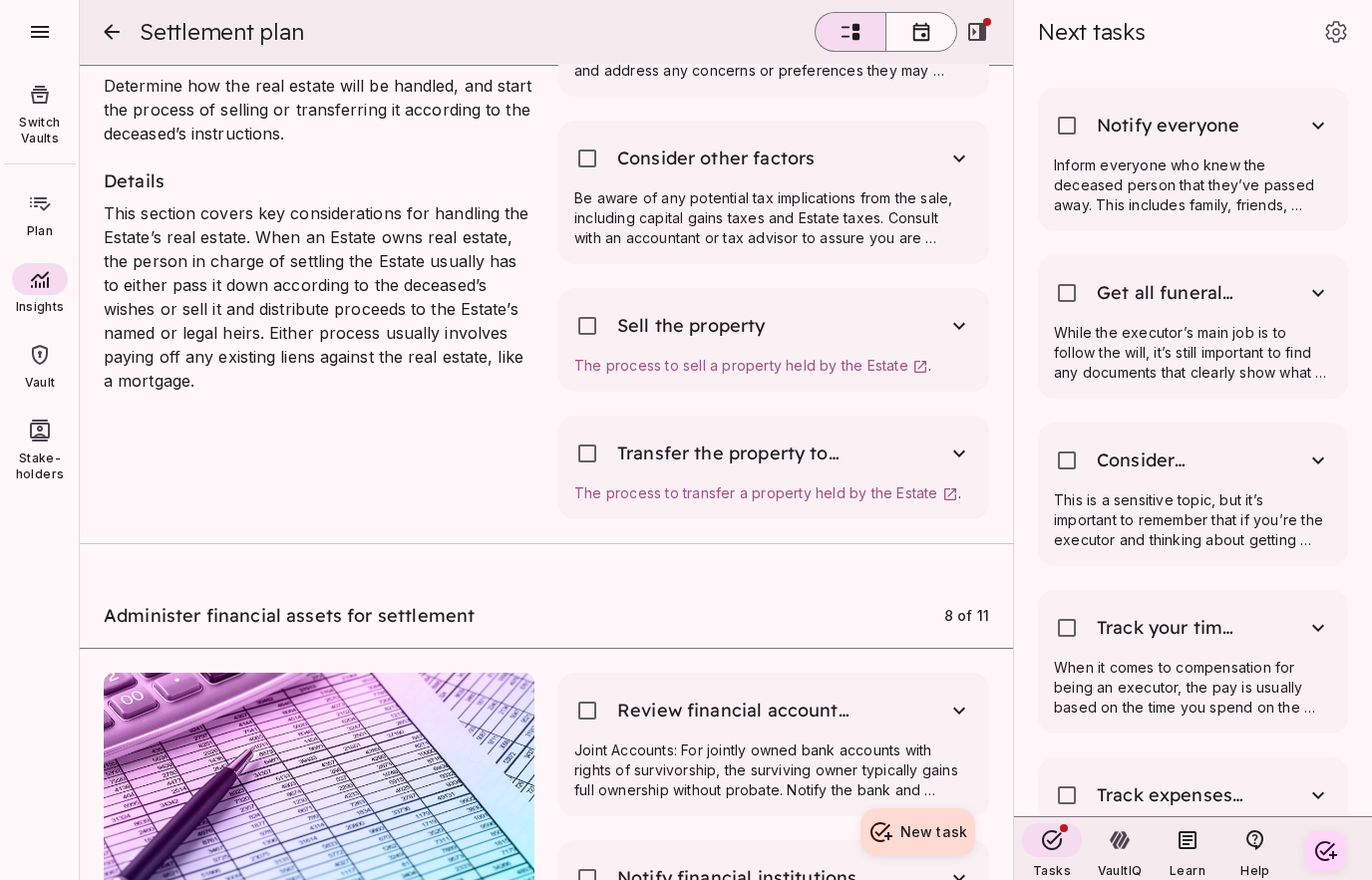 scroll, scrollTop: 8290, scrollLeft: 0, axis: vertical 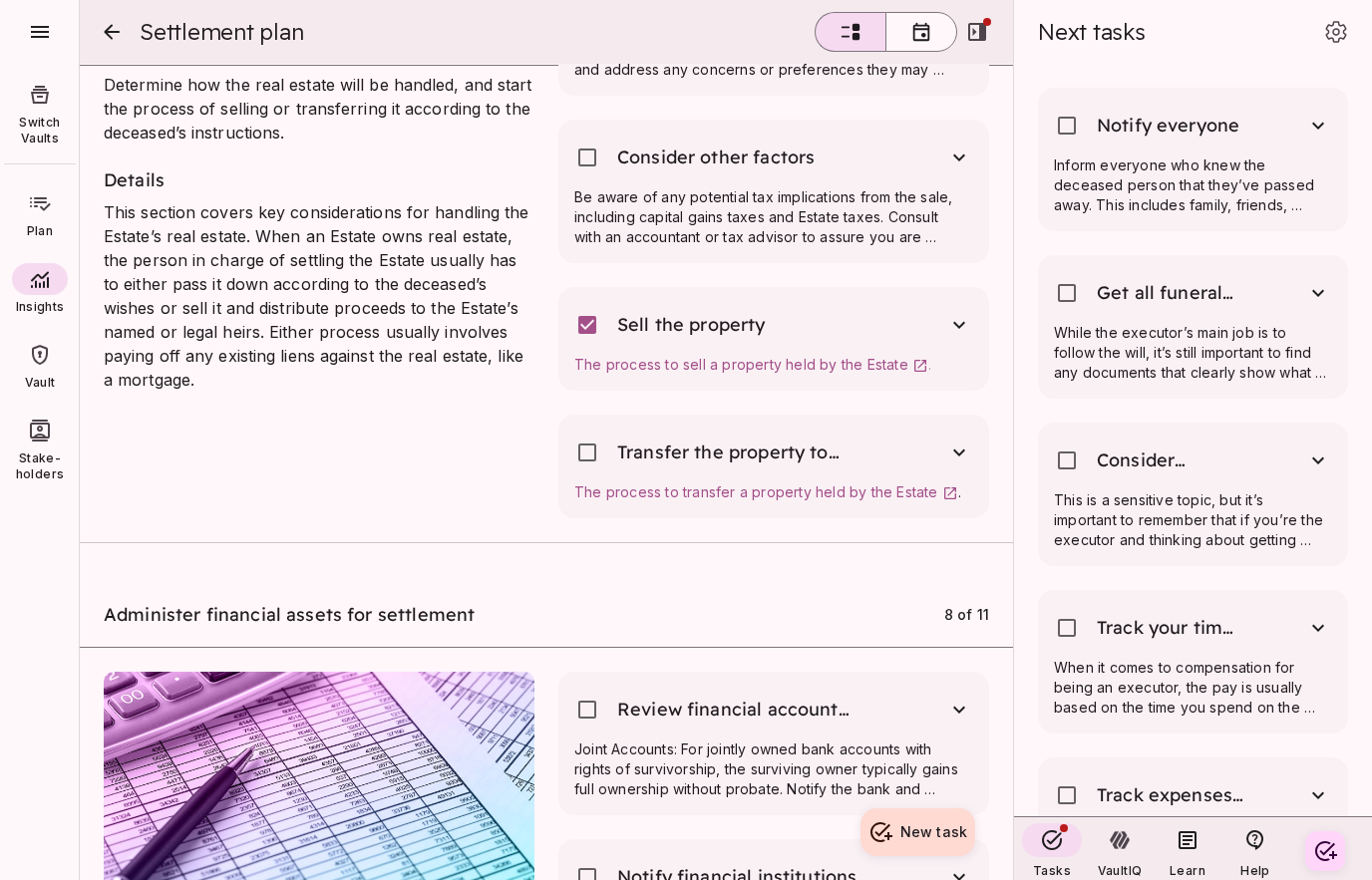 click at bounding box center (959, 325) 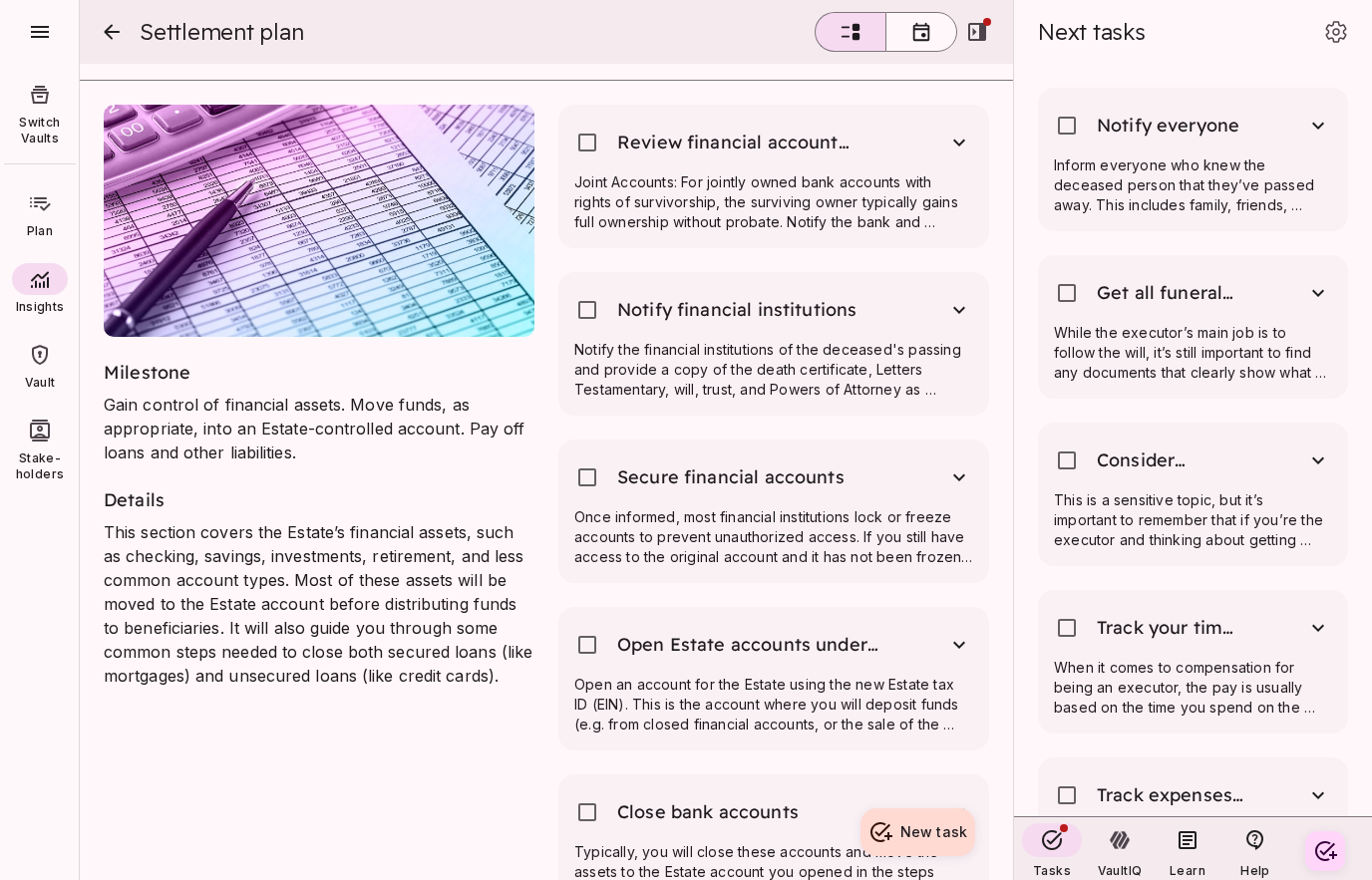 scroll, scrollTop: 8997, scrollLeft: 0, axis: vertical 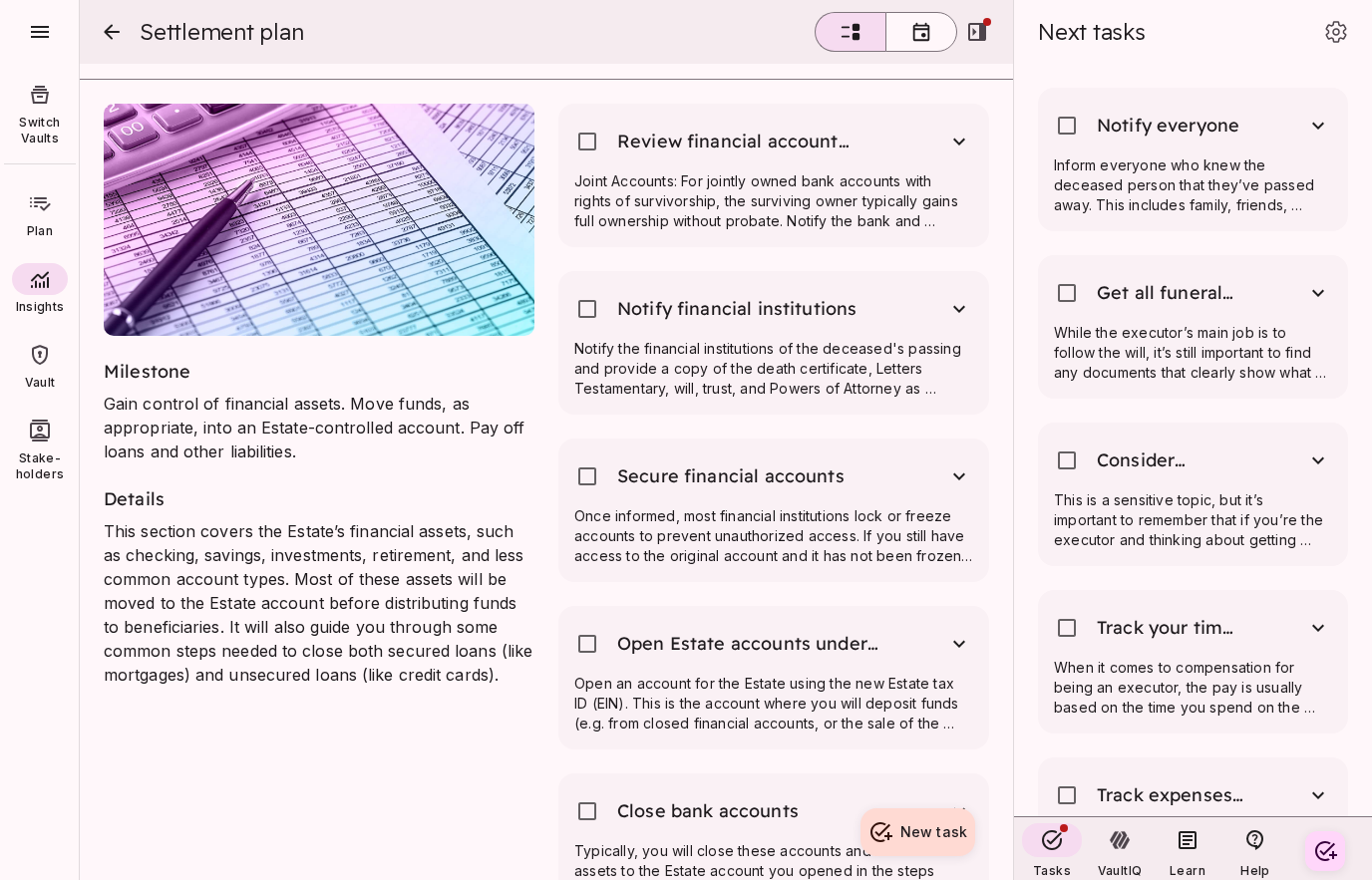 click on "Notify the financial institutions of the deceased's passing and provide a copy of the death certificate, Letters Testamentary, will, trust, and Powers of Attorney as required by the institution. Request information on account balances and the steps to access and manage the accounts. This will likely include creating a new account under the deceased's new tax ID and transferring the assets from the existing account to the new account." at bounding box center [774, 369] 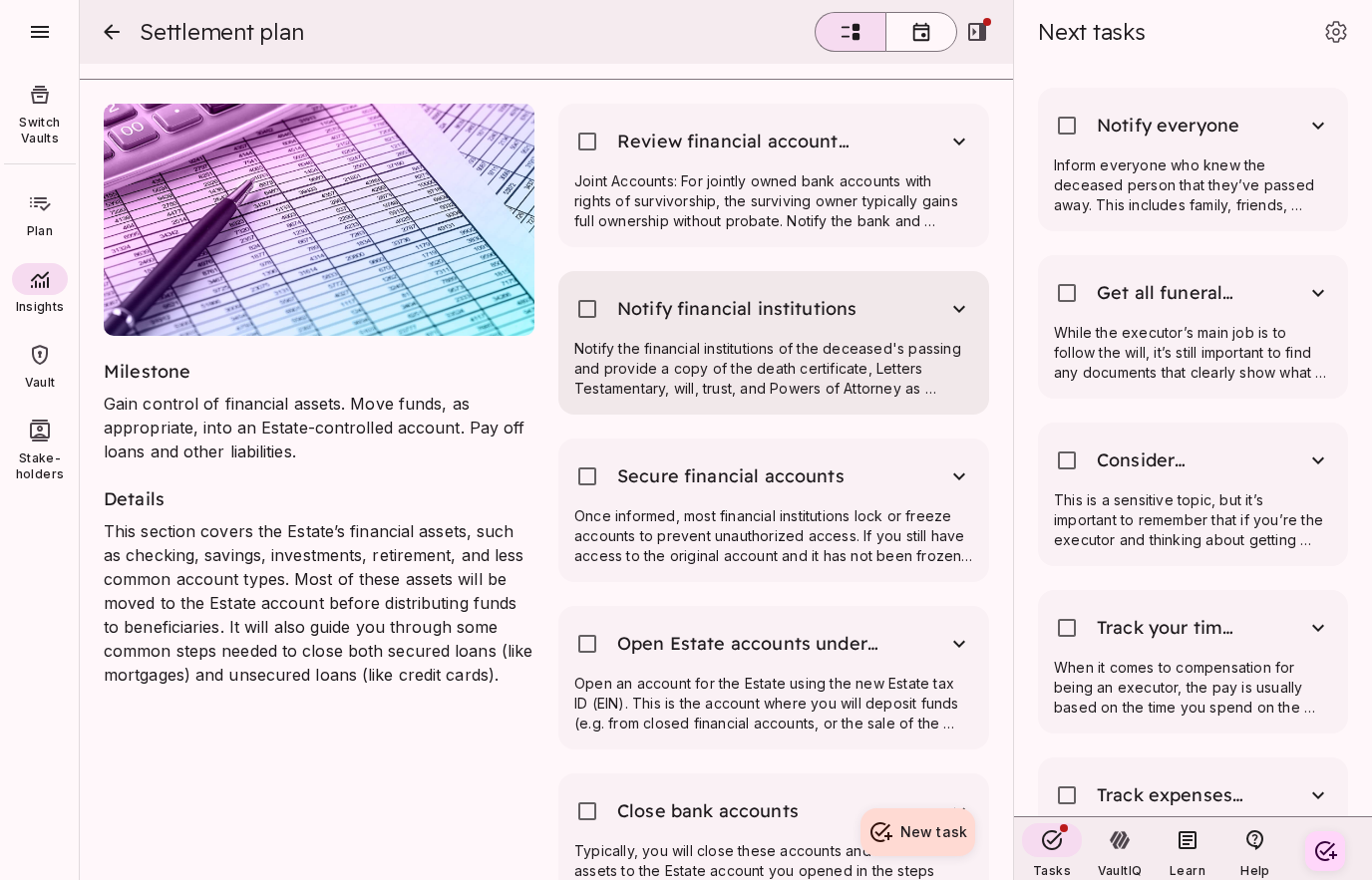 scroll, scrollTop: 96, scrollLeft: 0, axis: vertical 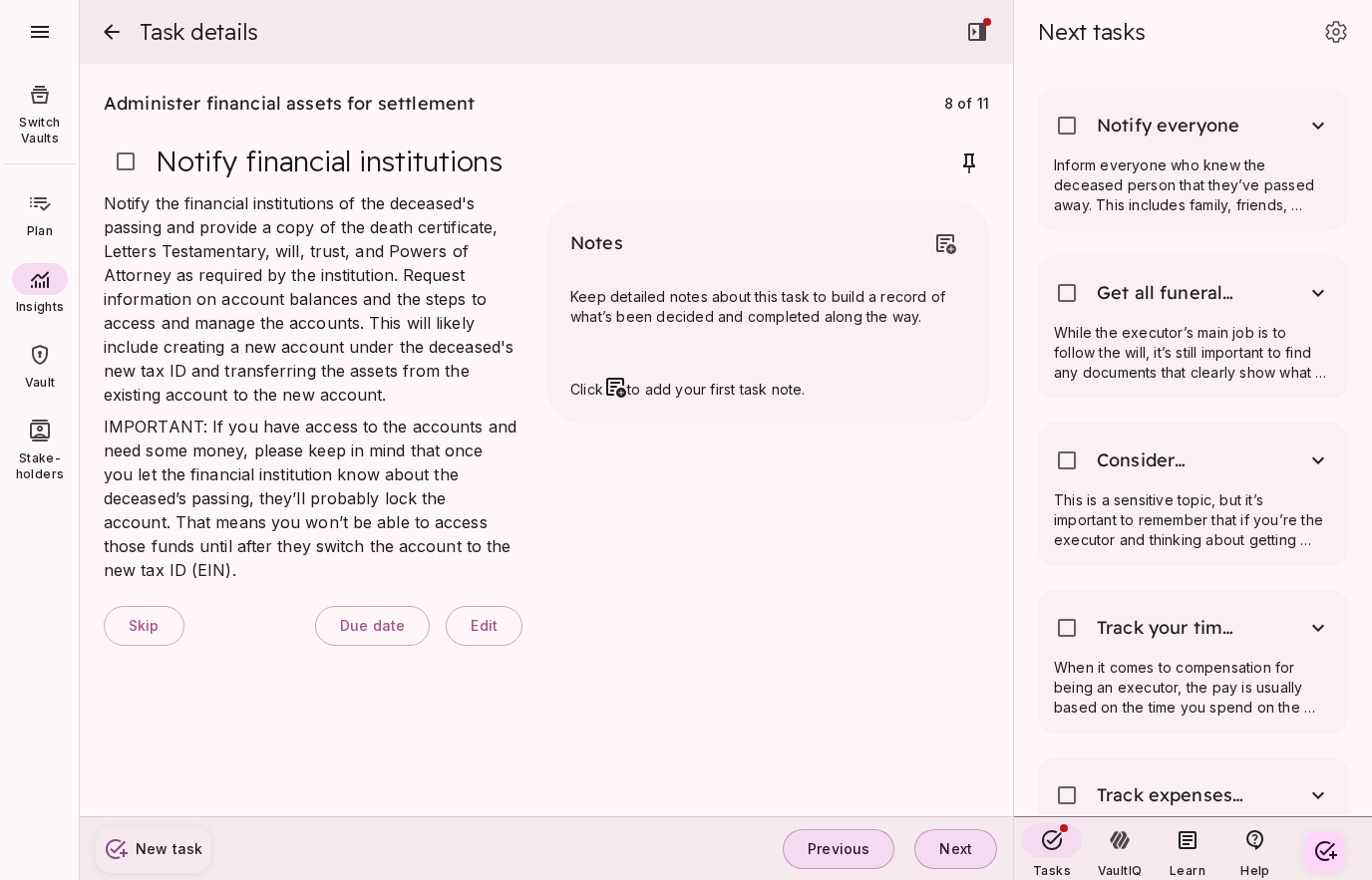 click on "Keep detailed notes about this task to build a record of what’s been decided and completed along the way." at bounding box center [760, 306] 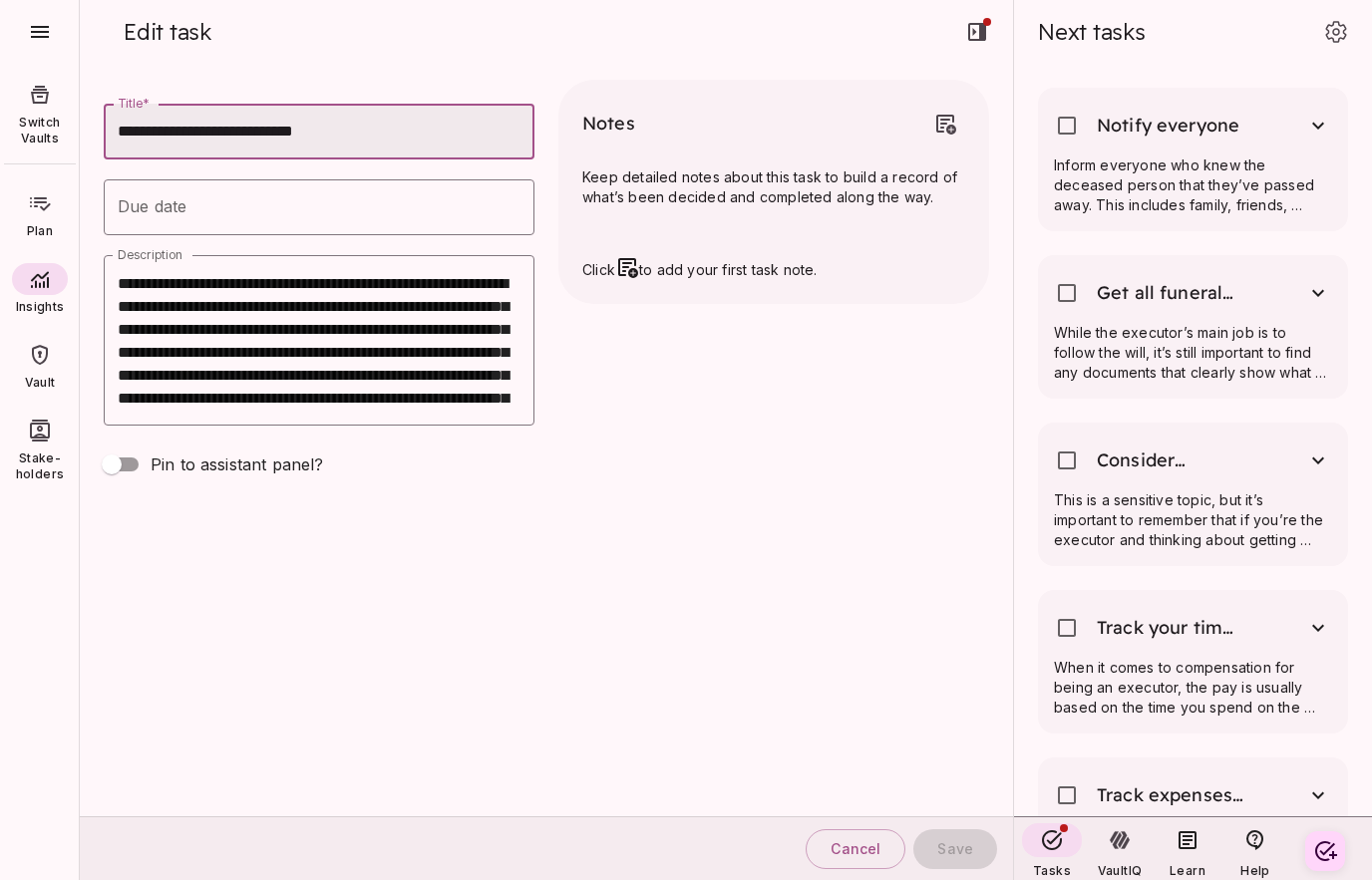 scroll, scrollTop: 0, scrollLeft: 0, axis: both 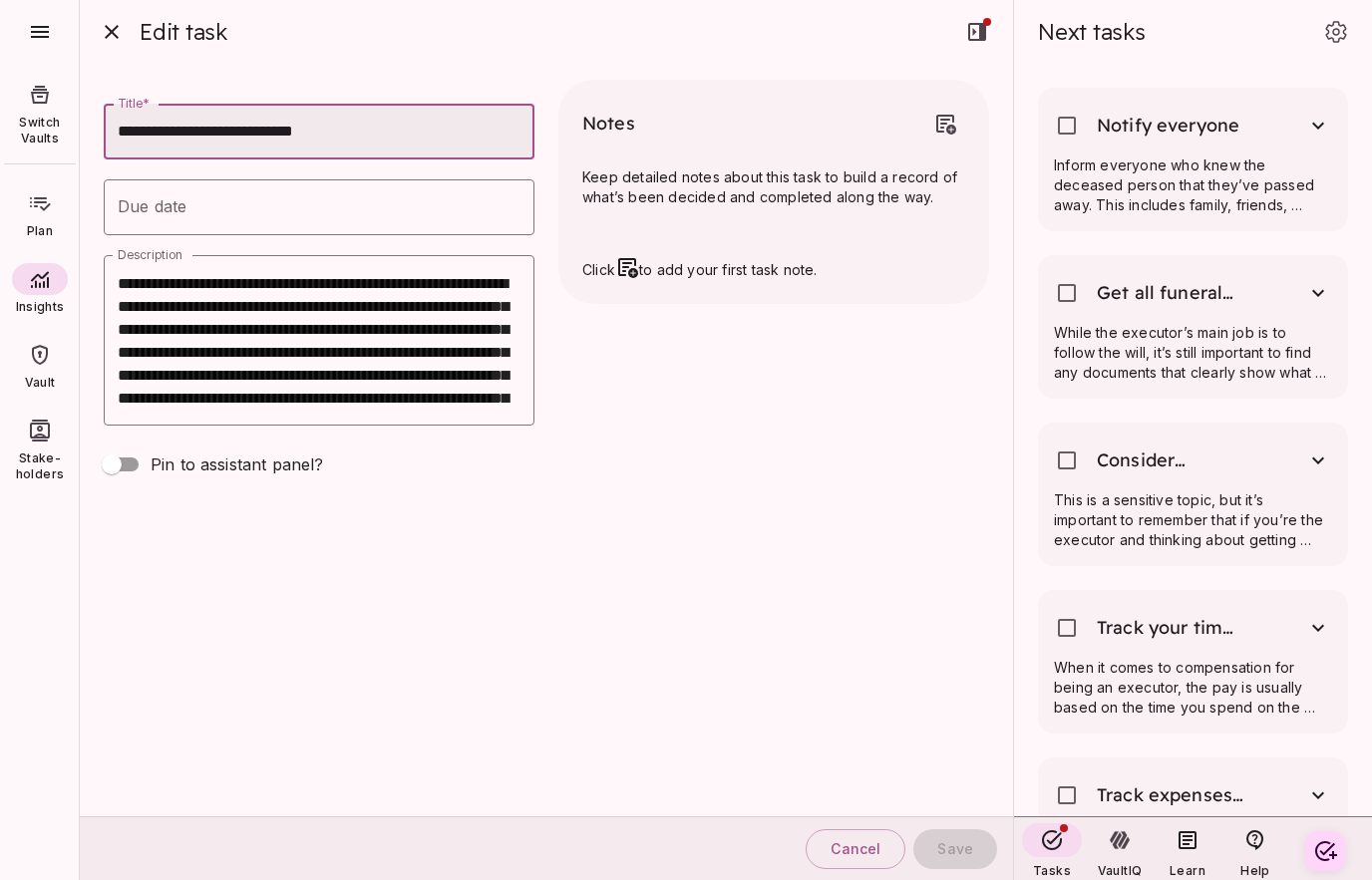 click at bounding box center [40, 203] 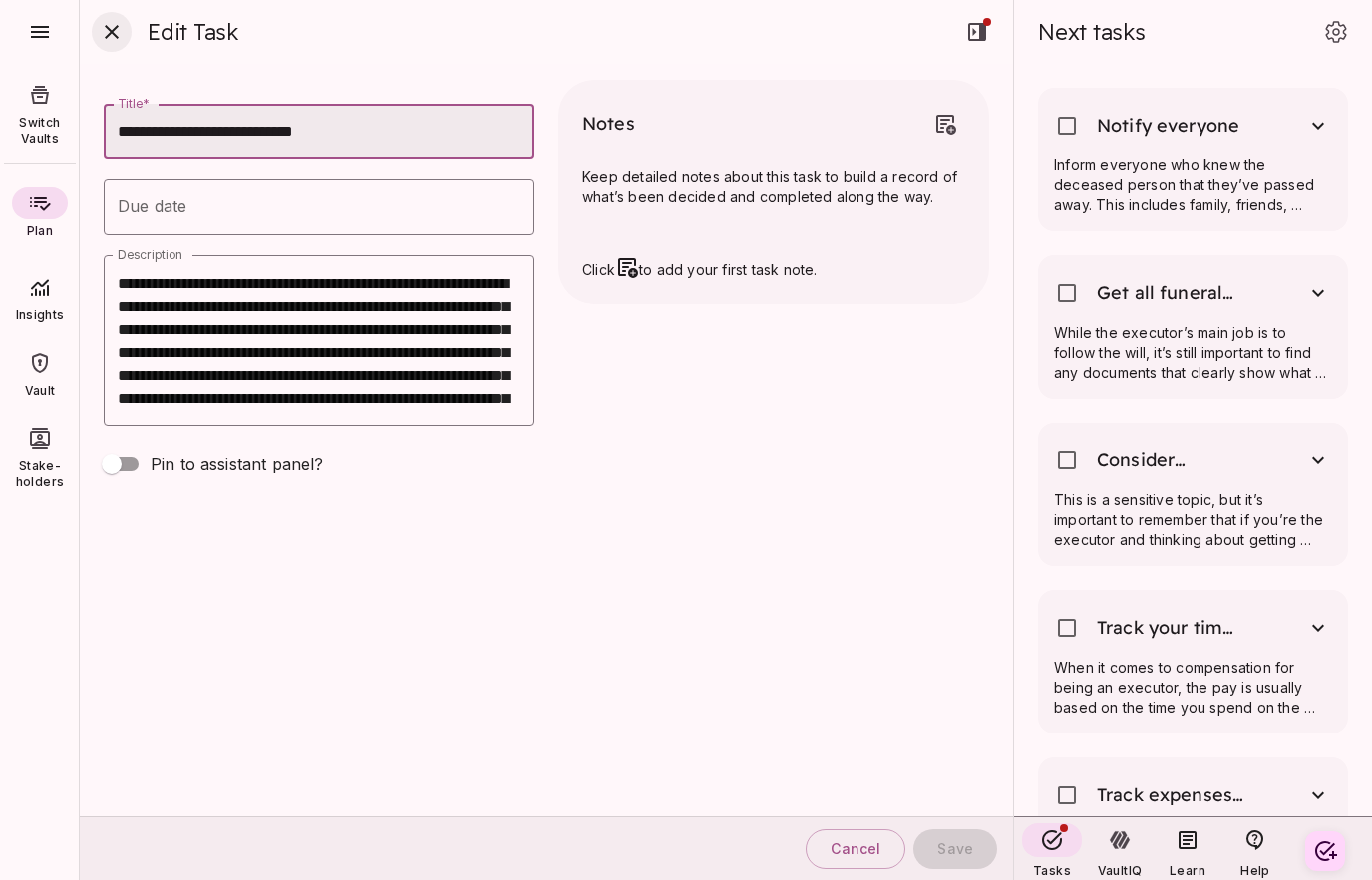 click at bounding box center [112, 32] 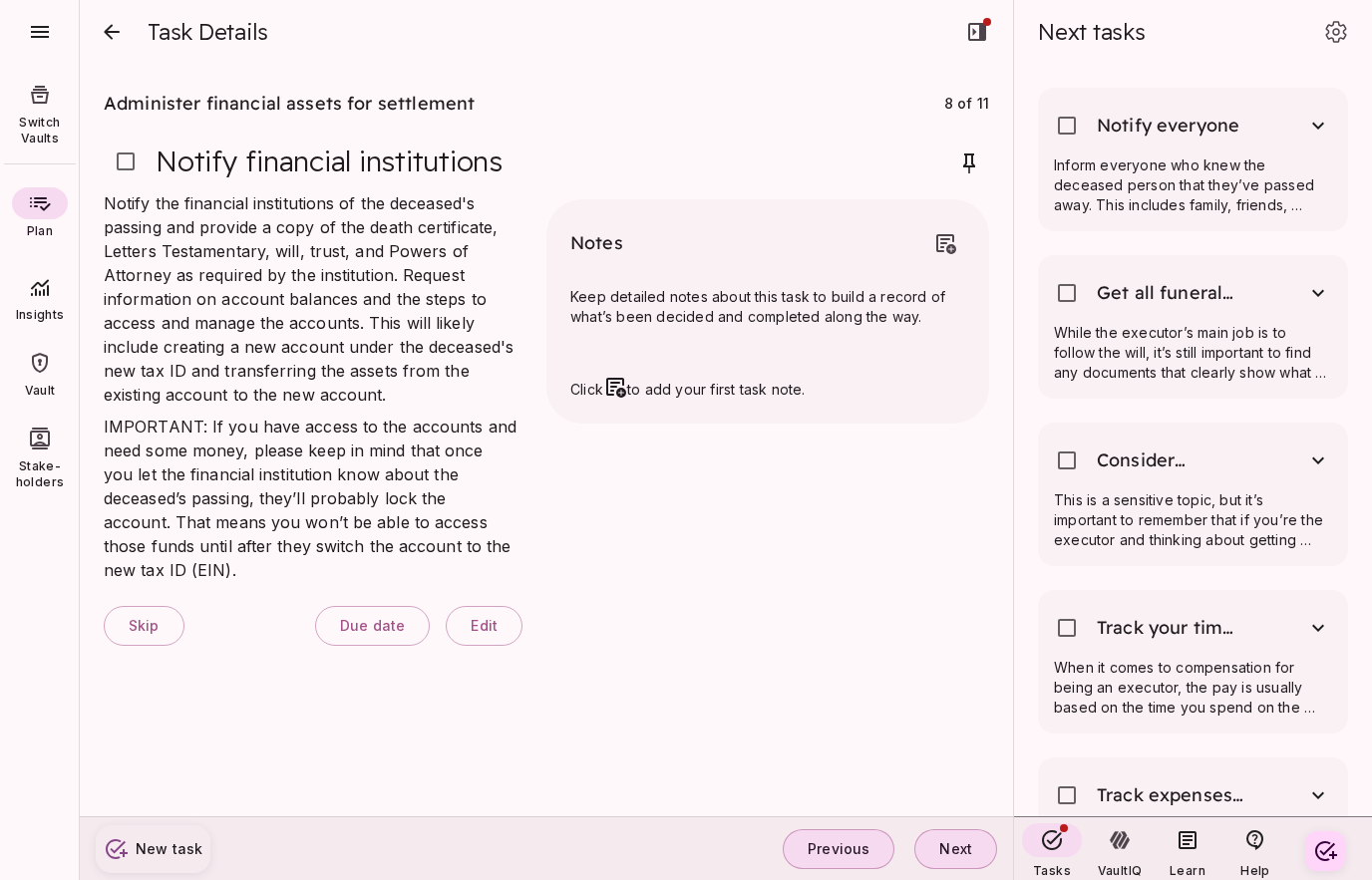 click on "Insights" at bounding box center (40, 297) 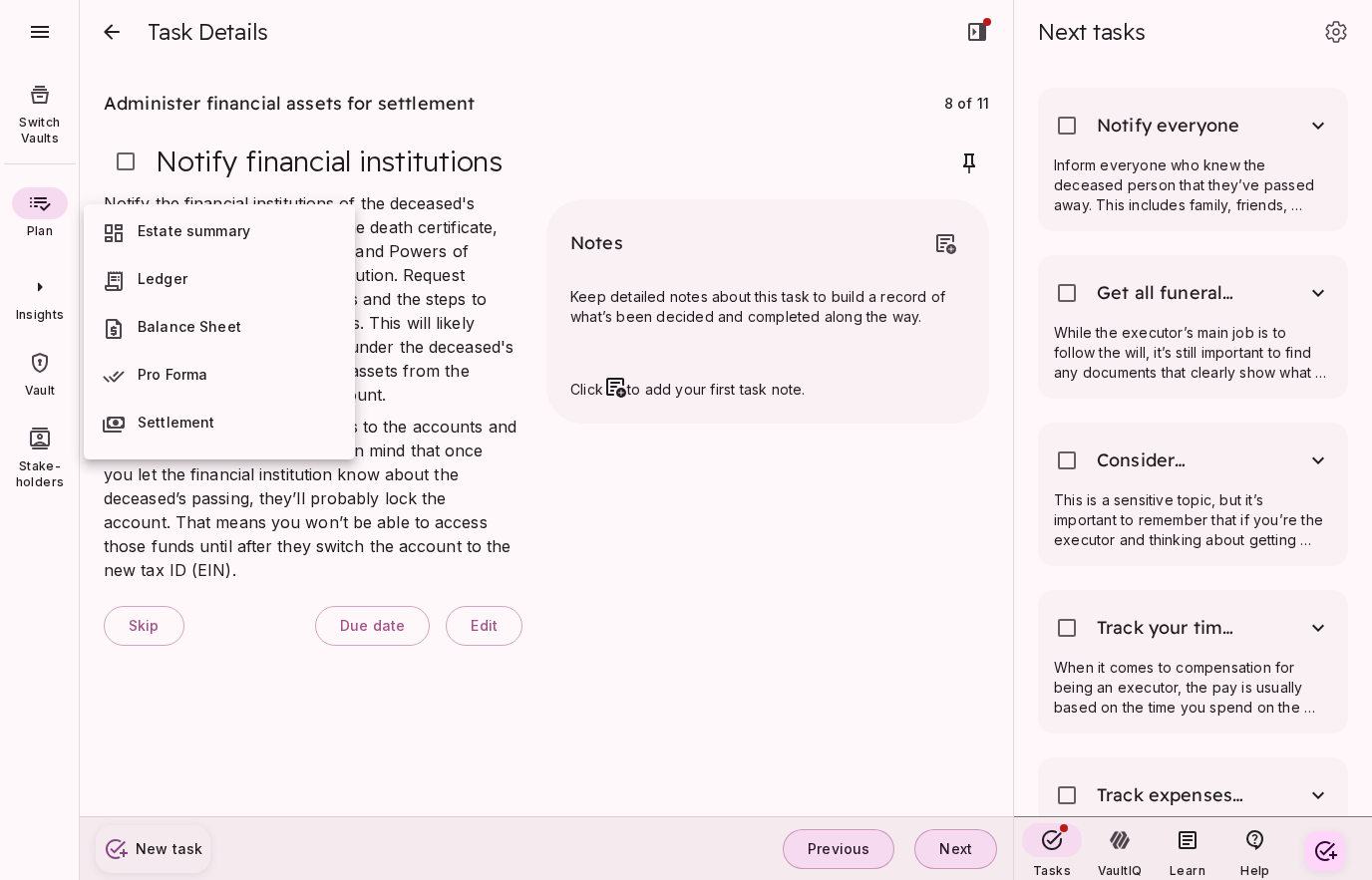 click on "Balance Sheet" at bounding box center (189, 326) 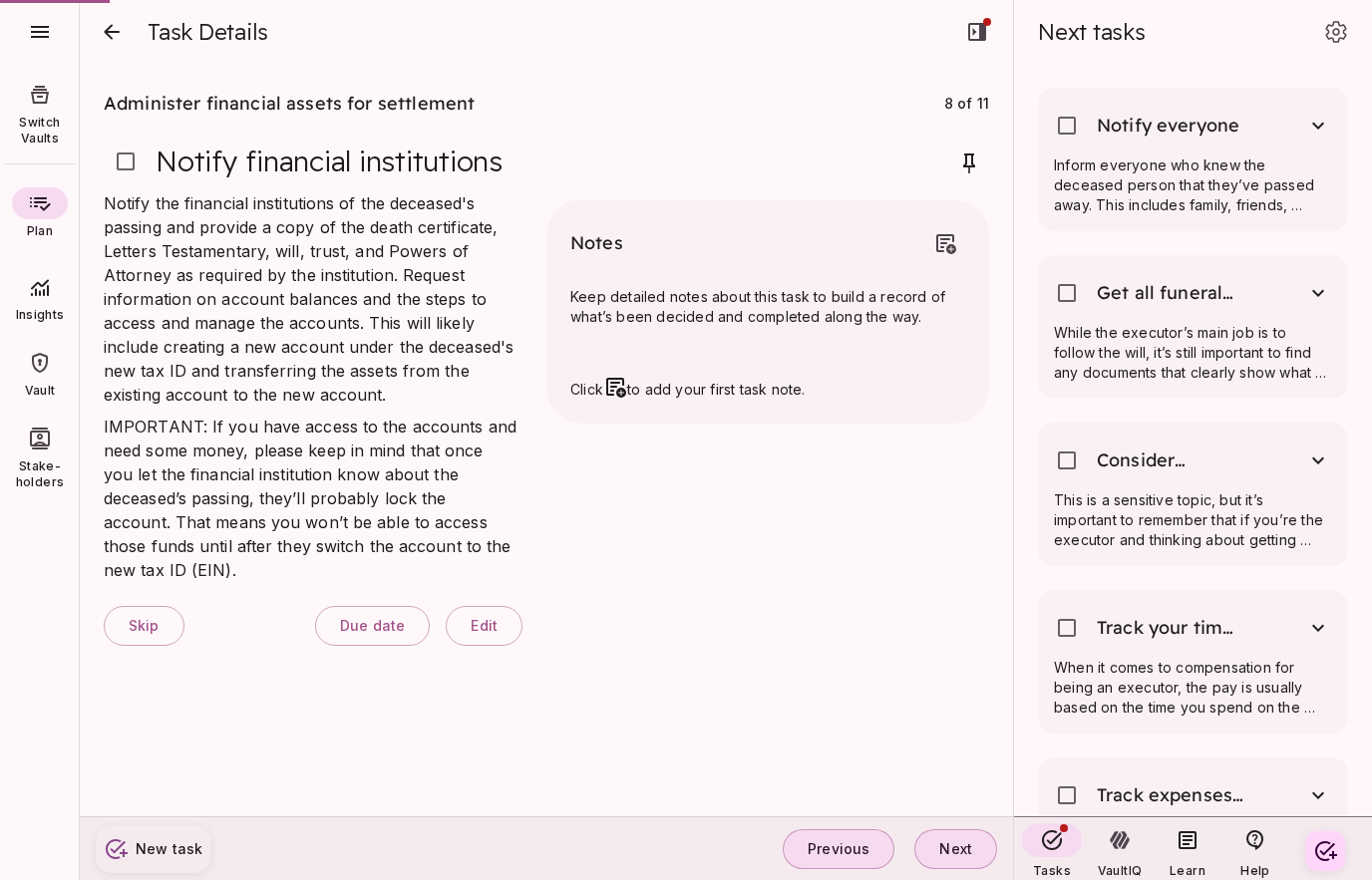 scroll, scrollTop: 0, scrollLeft: 0, axis: both 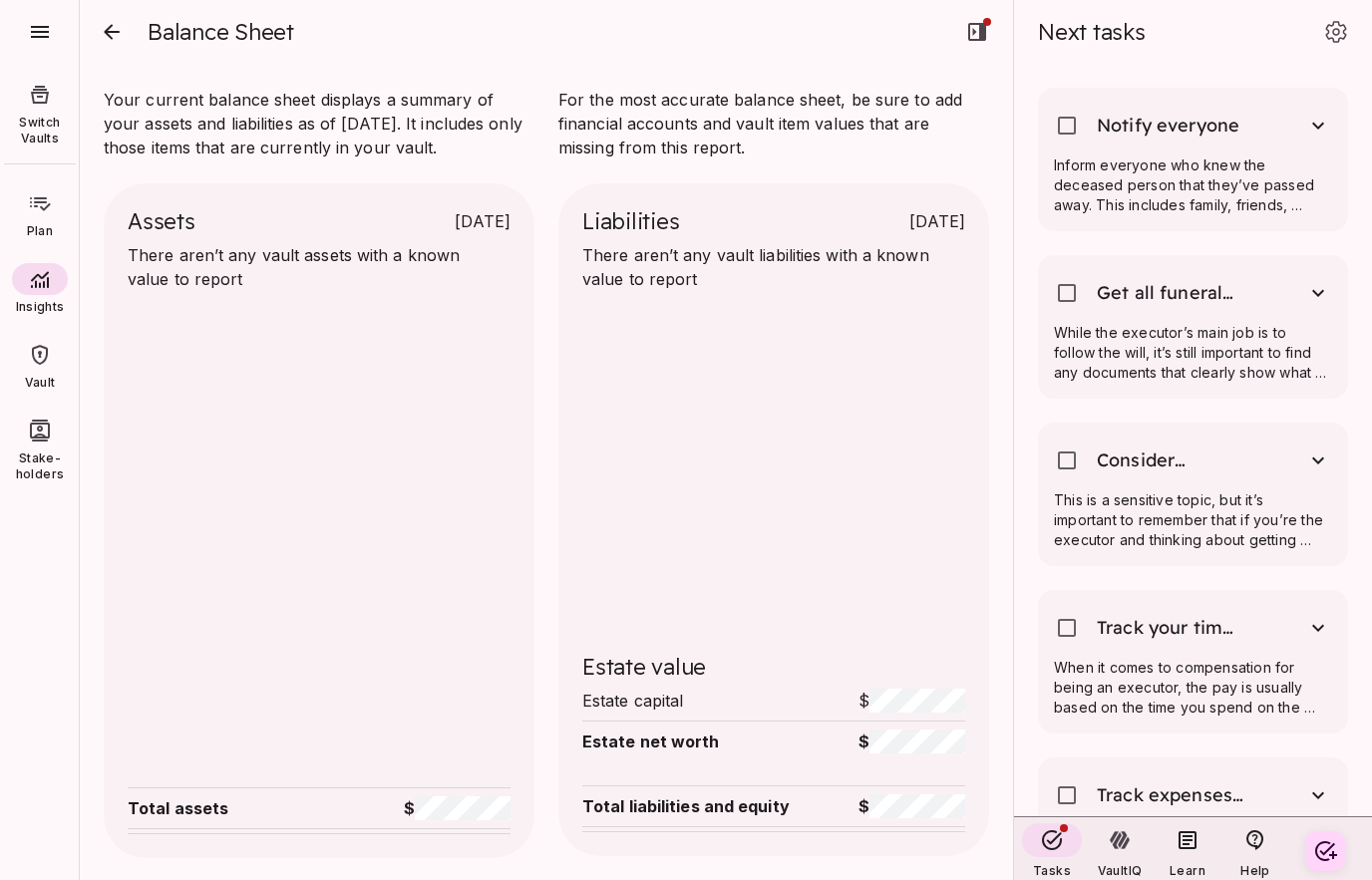 click on "Vault" at bounding box center [40, 365] 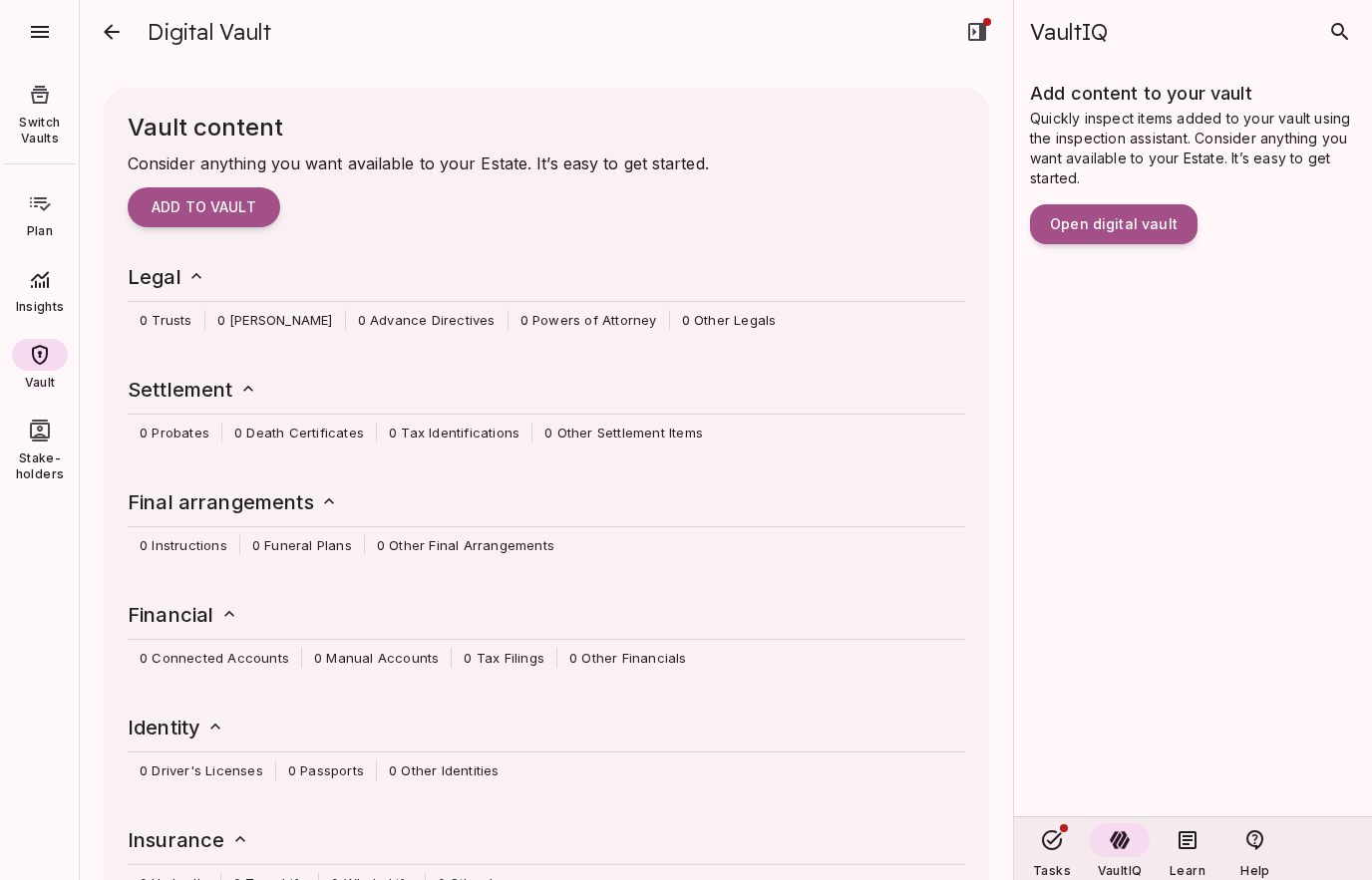 click on "Stake-holders" at bounding box center [40, 448] 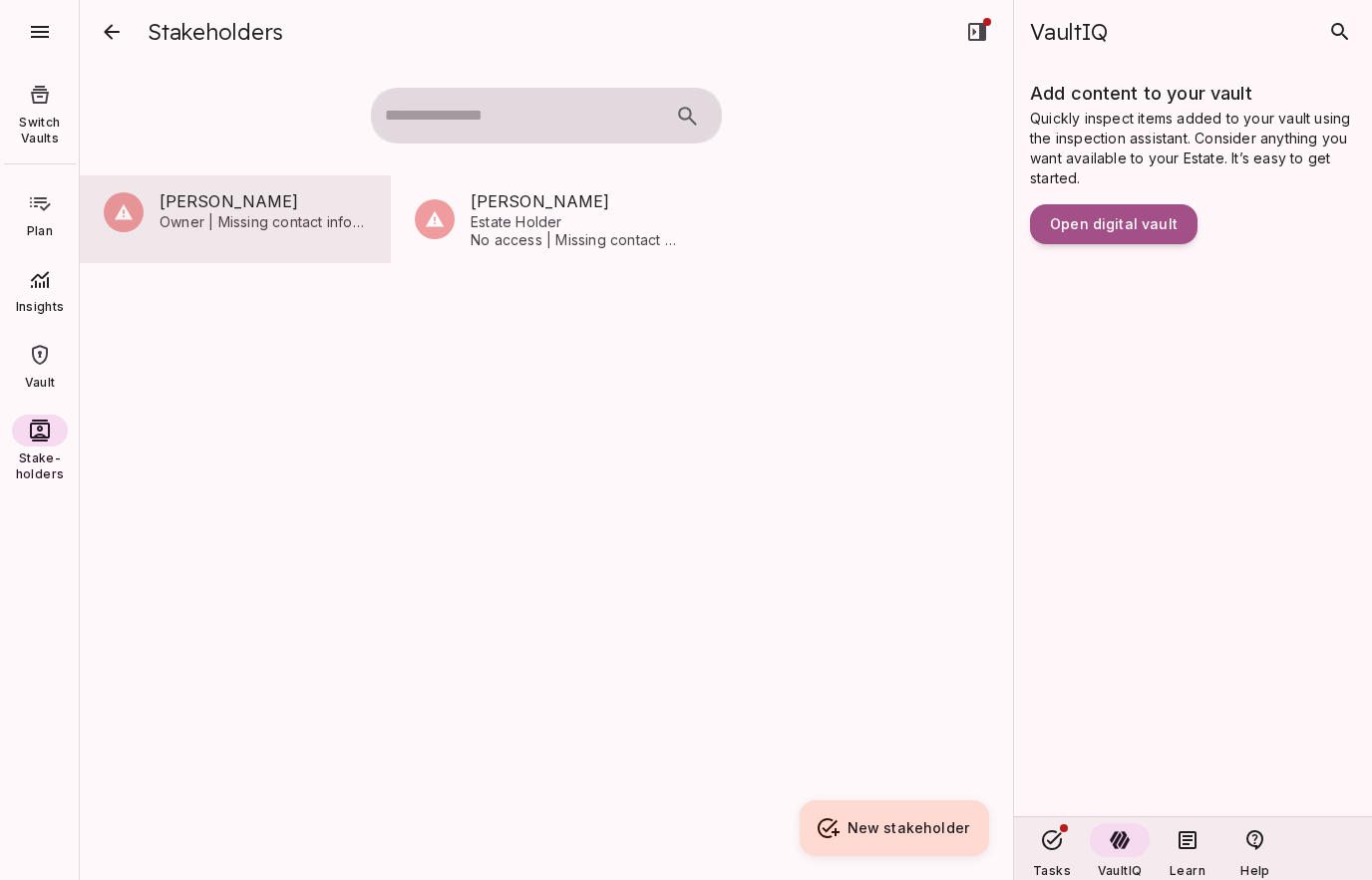 click at bounding box center (263, 240) 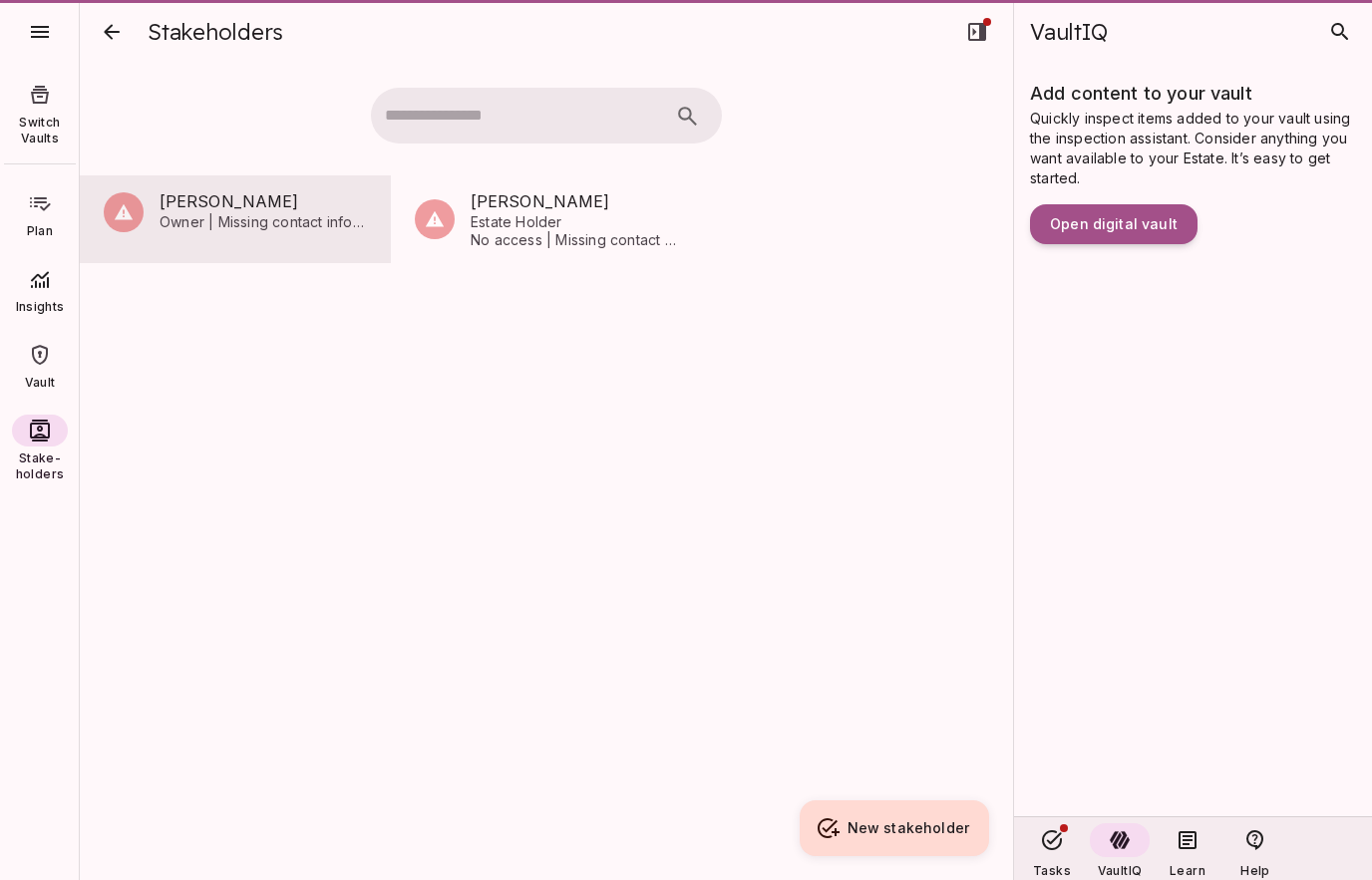 scroll, scrollTop: 96, scrollLeft: 0, axis: vertical 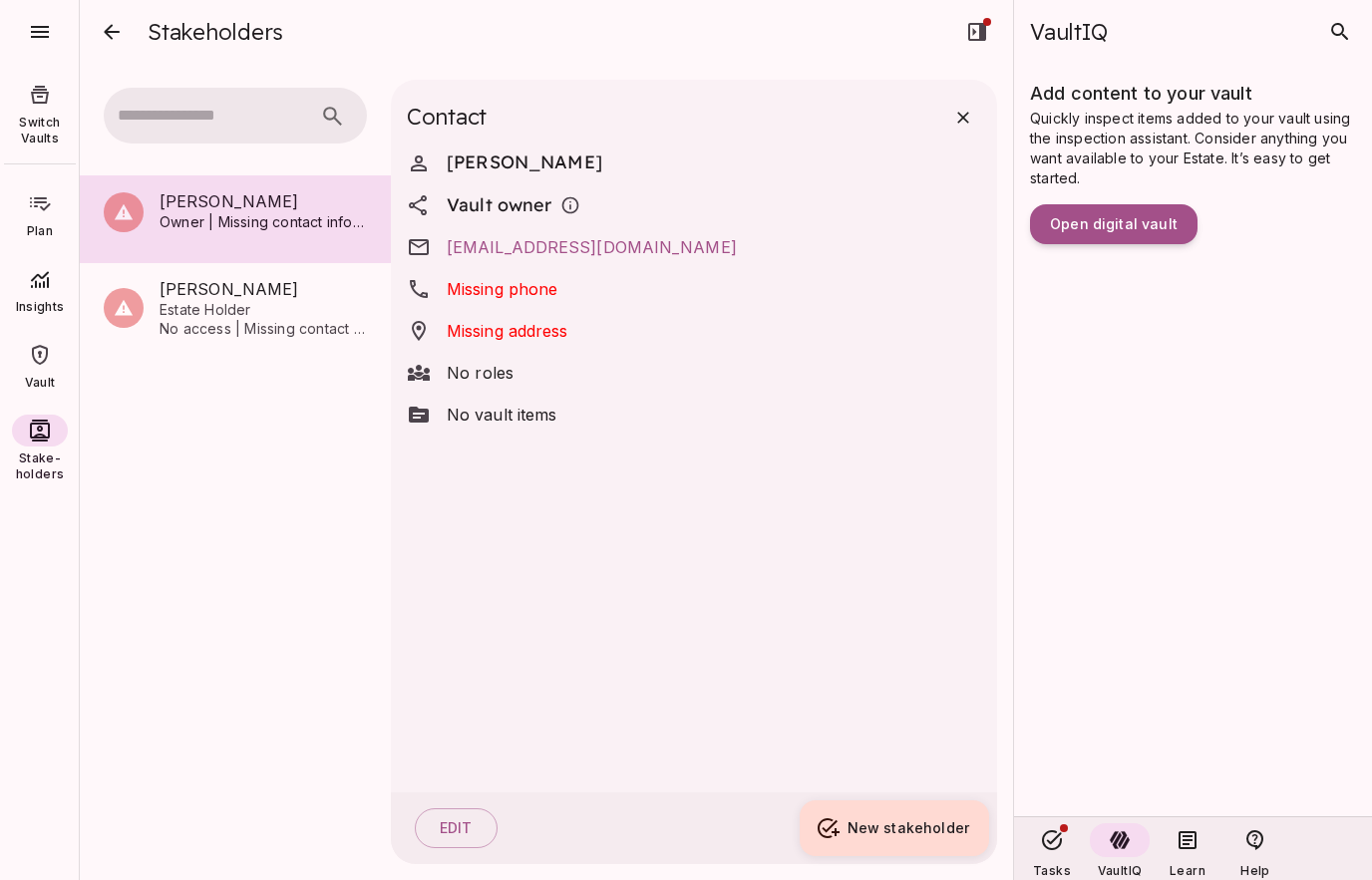 click on "Plan" at bounding box center (40, 231) 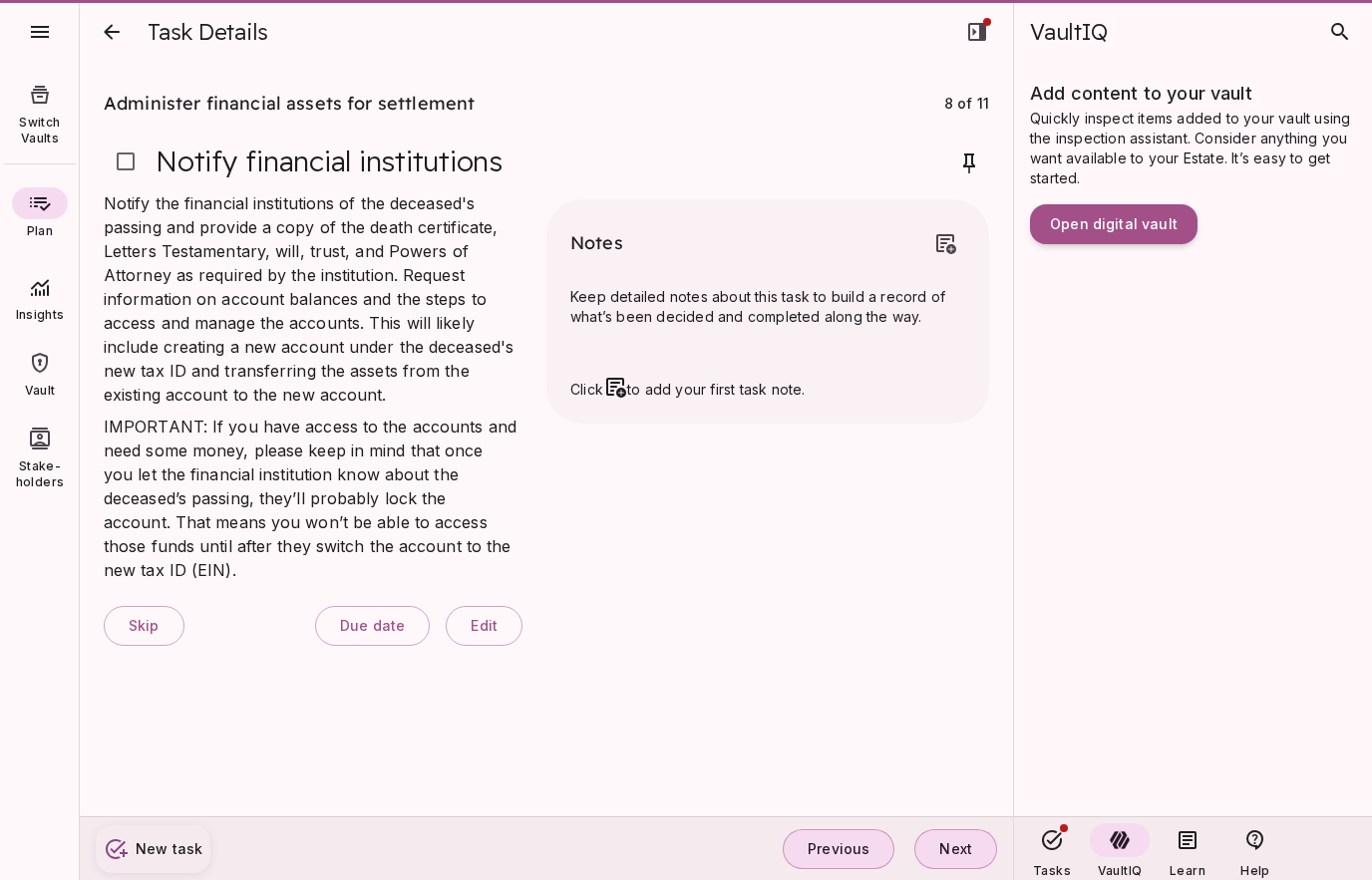 scroll, scrollTop: 0, scrollLeft: 0, axis: both 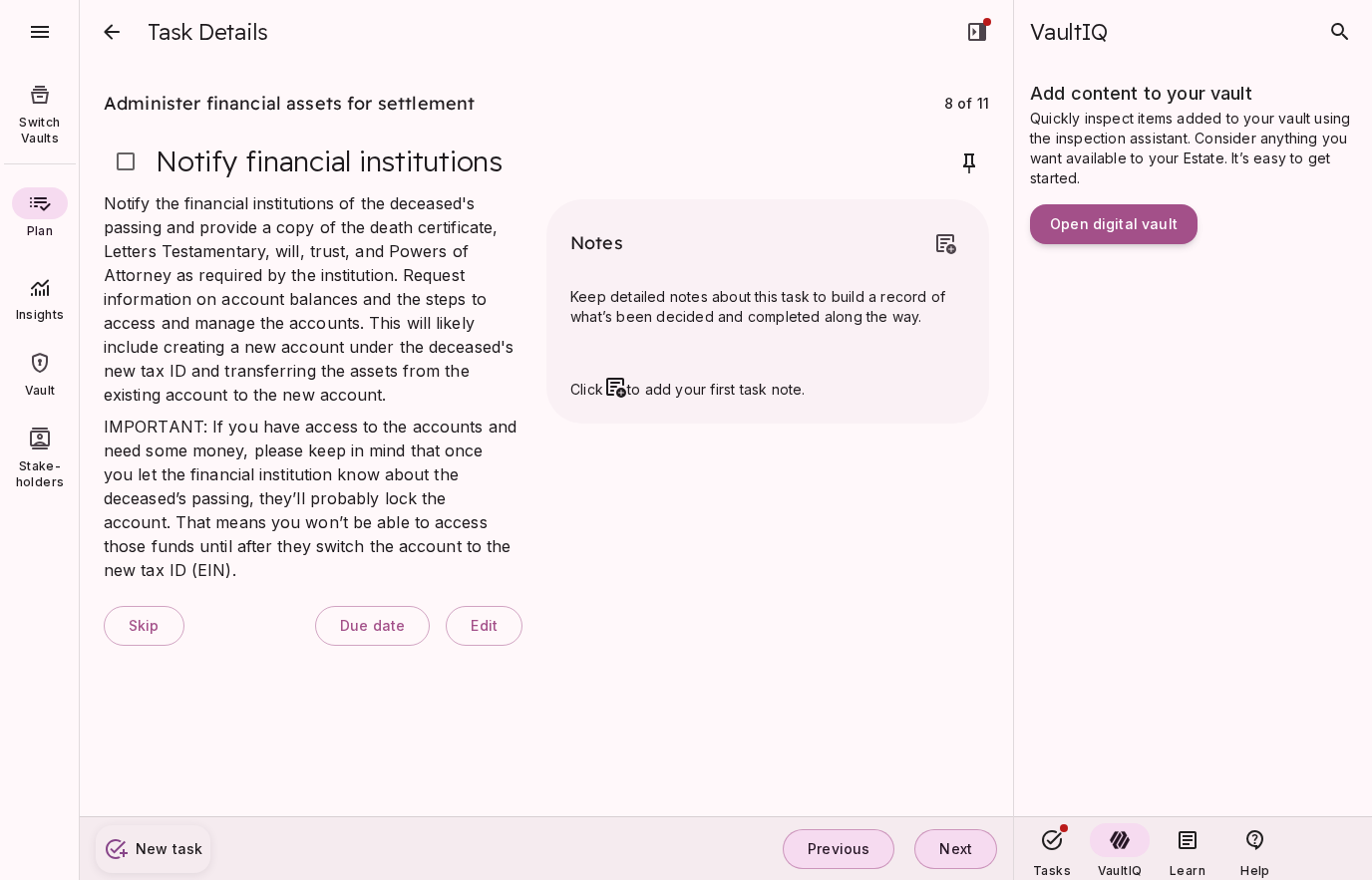 click on "Switch Vaults Plan Insights Vault Stake-holders Task Details Administer financial assets for settlement 8 of 11 Notify financial institutions Notify the financial institutions of the deceased's passing and provide a copy of the death certificate, Letters Testamentary, will, trust, and Powers of Attorney as required by the institution. Request information on account balances and the steps to access and manage the accounts. This will likely include creating a new account under the deceased's new tax ID and transferring the assets from the existing account to the new account.
IMPORTANT: If you have access to the accounts and need some money, please keep in mind that once you let the financial institution know about the deceased’s passing, they’ll probably lock the account. That means you won’t be able to access those funds until after they switch the account to the new tax ID (EIN). Skip Due date Edit Notes Click   to add your first task note. New task Previous Next VaultIQ Add content to your vault Help" at bounding box center (686, 440) 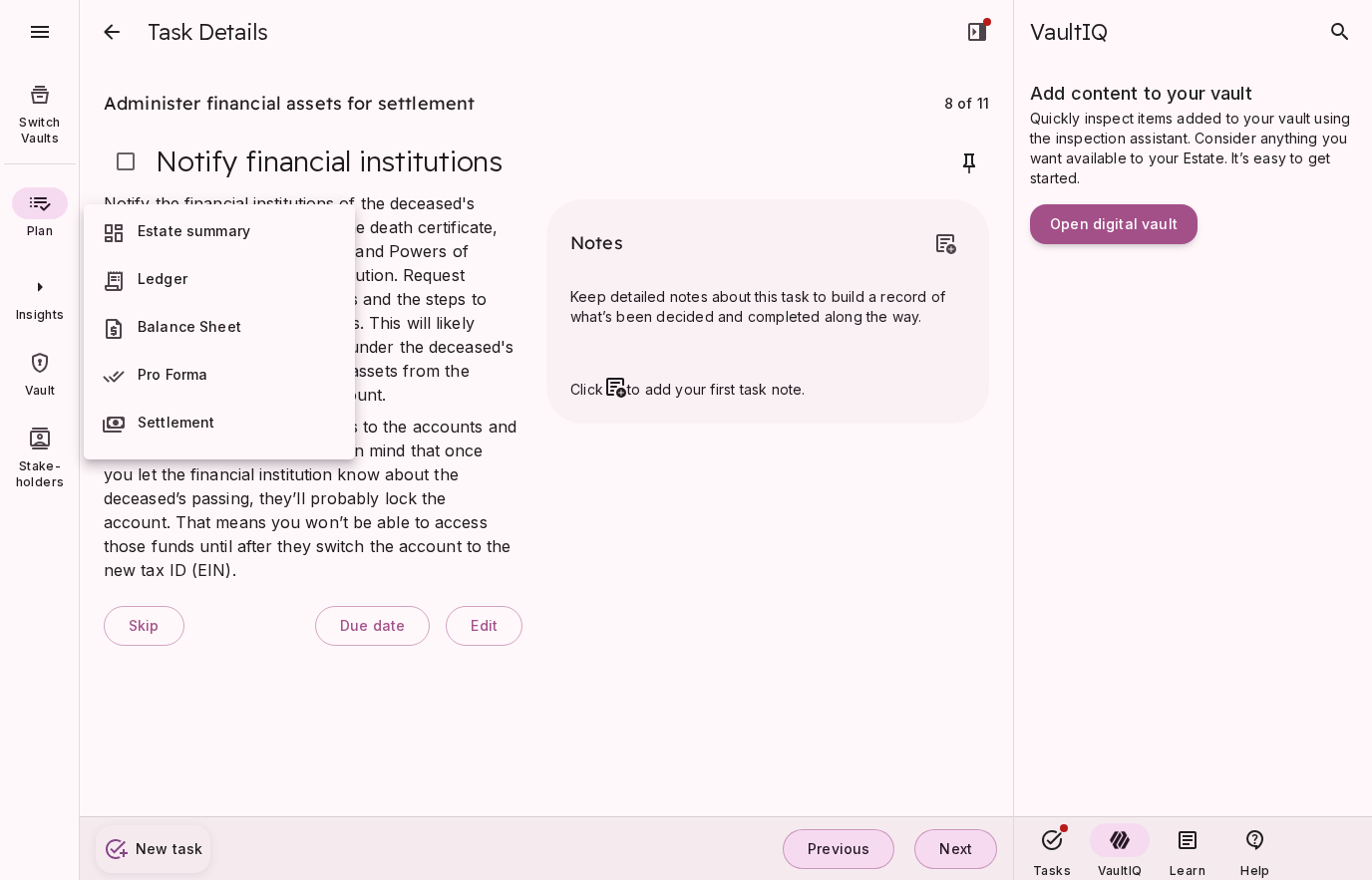 click on "Balance Sheet" at bounding box center (189, 326) 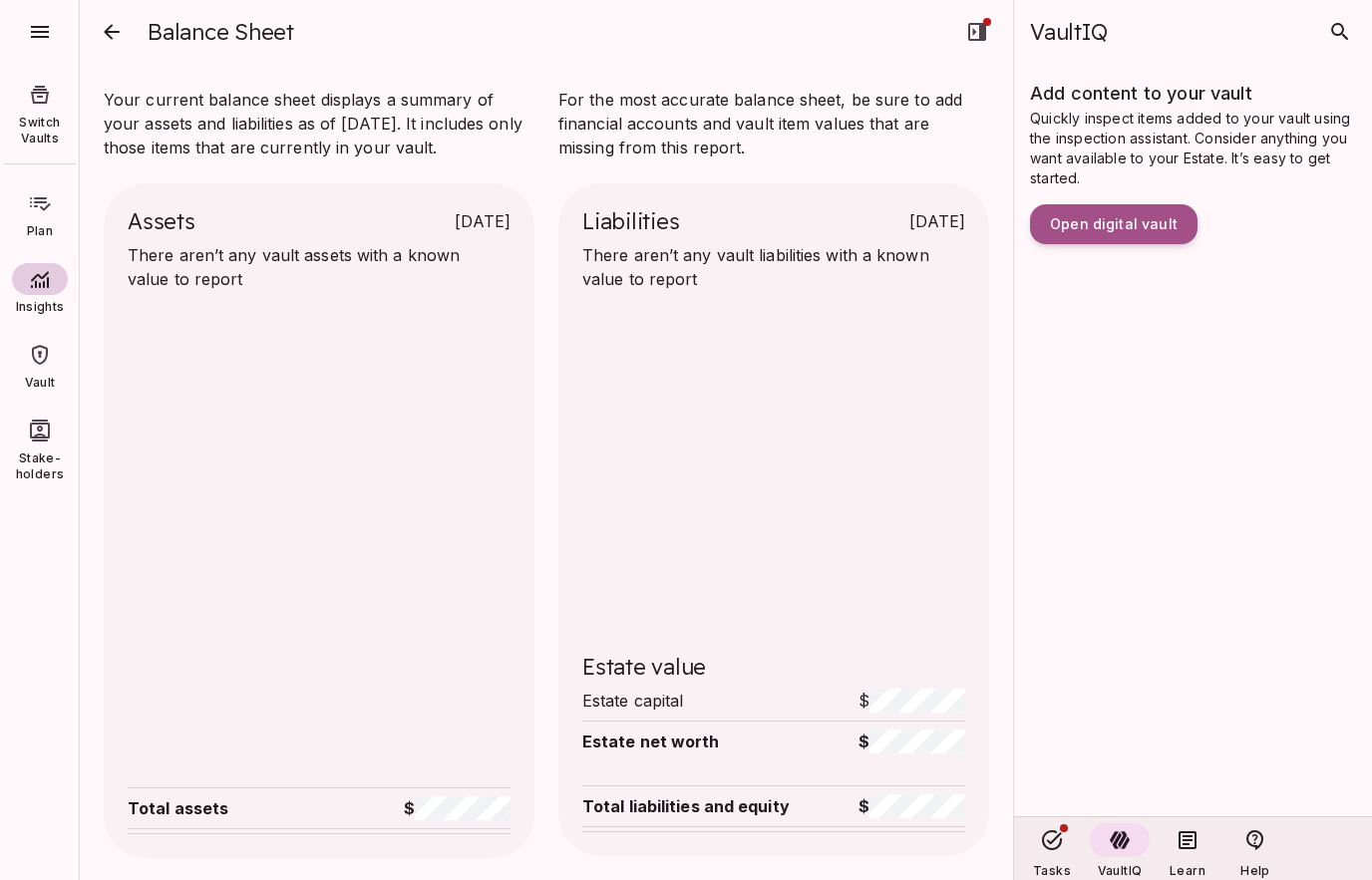 click at bounding box center [40, 279] 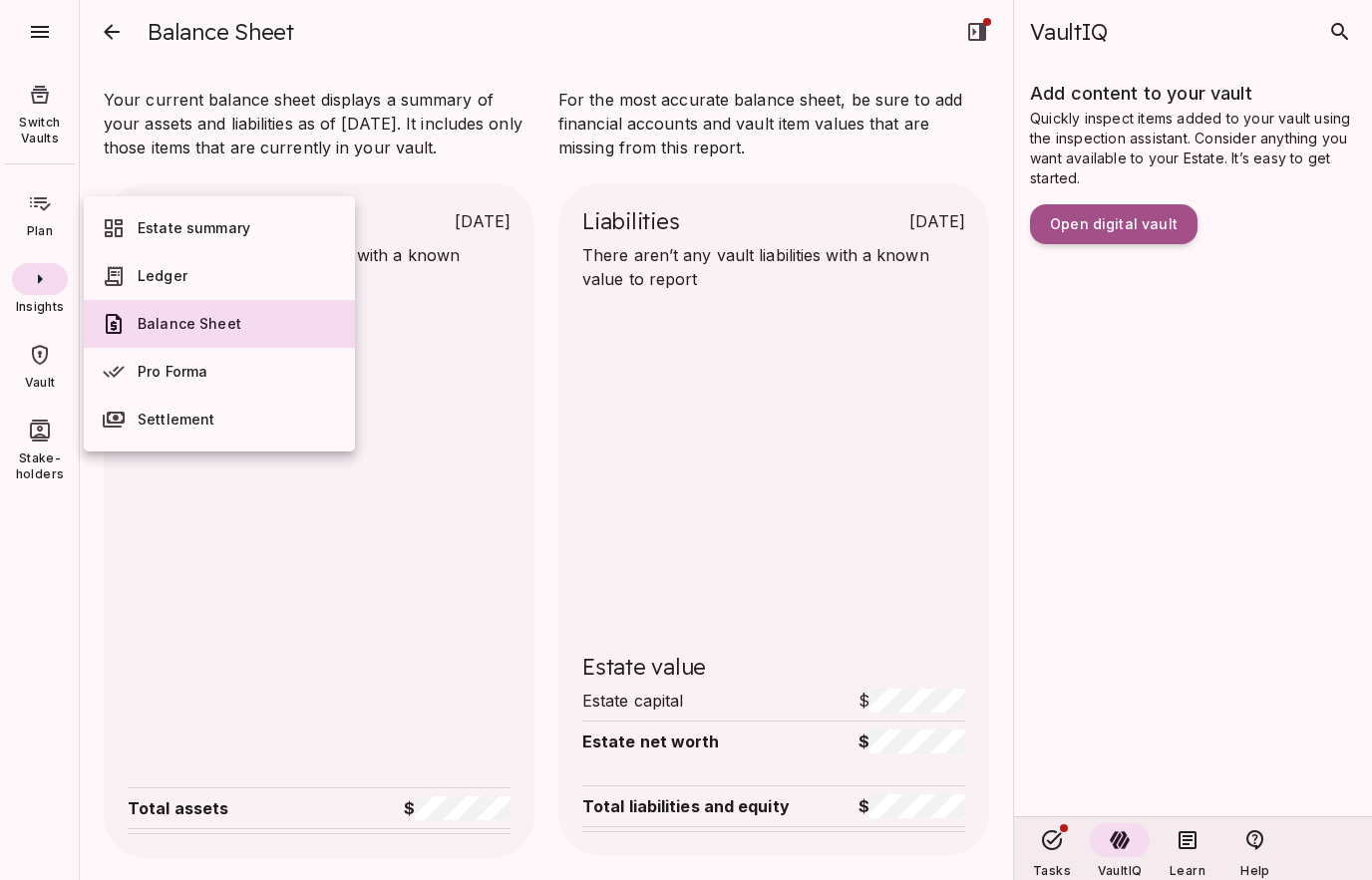 click at bounding box center (686, 440) 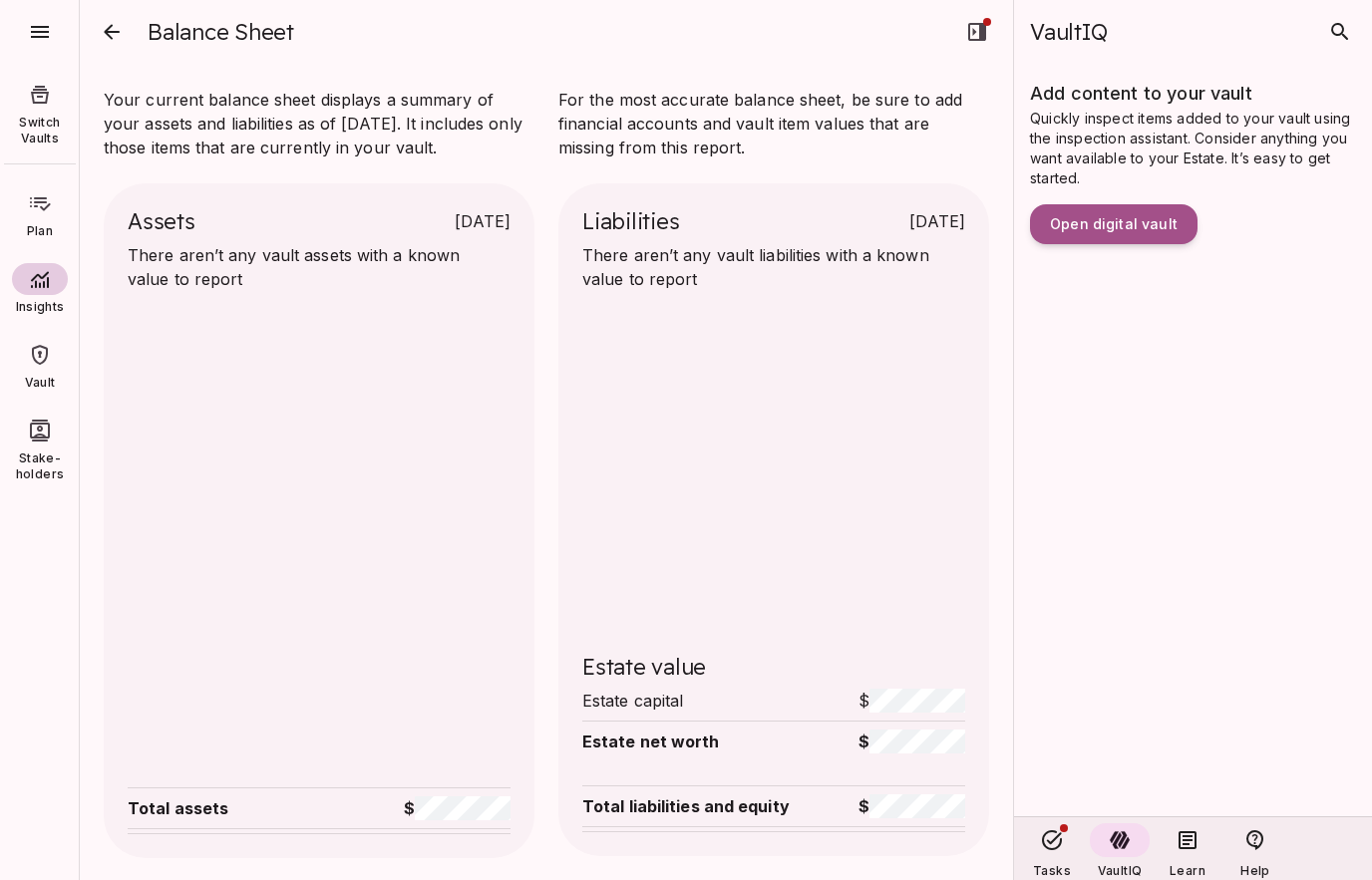click at bounding box center (40, 279) 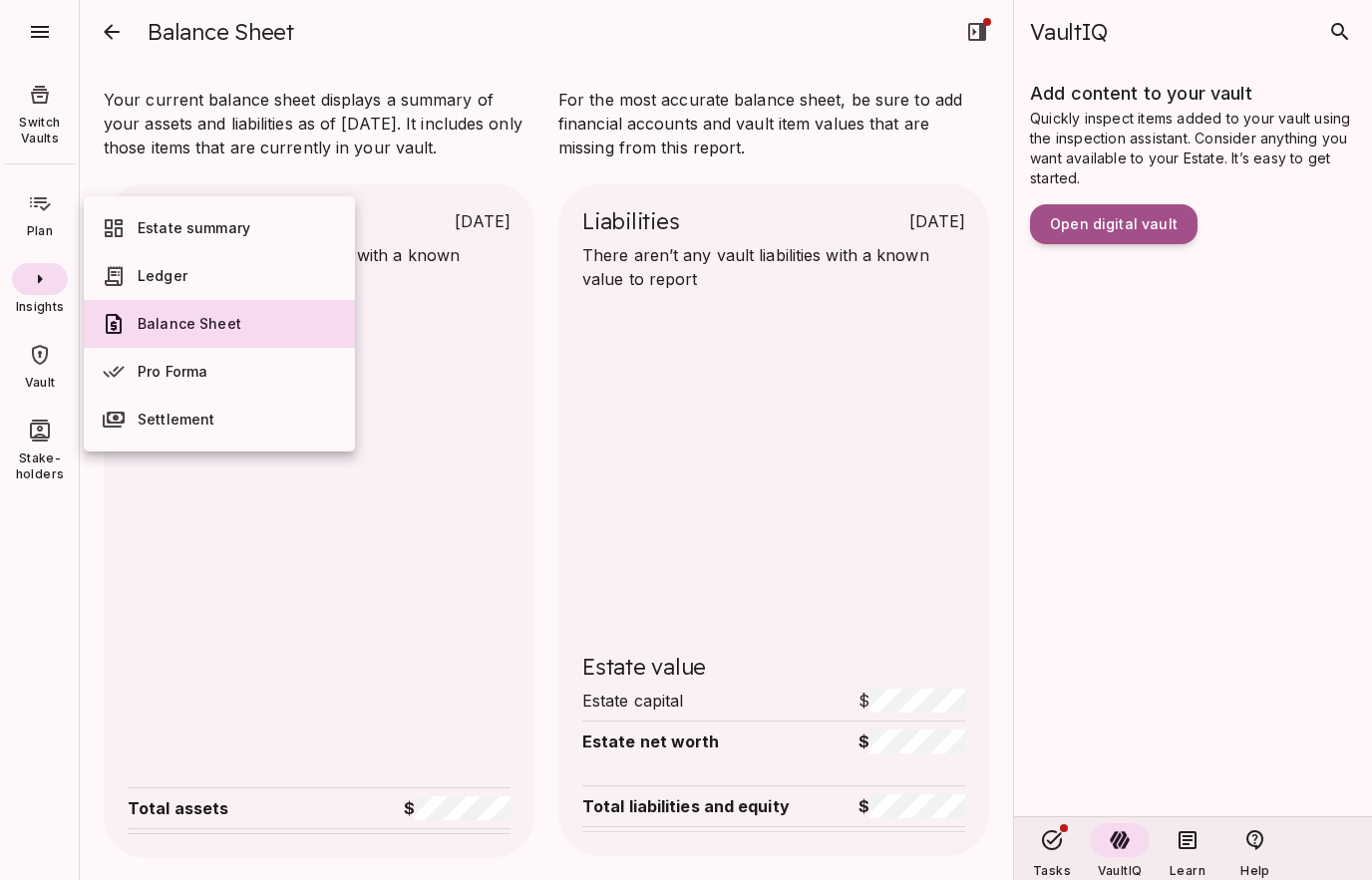 click on "Pro Forma" at bounding box center [219, 372] 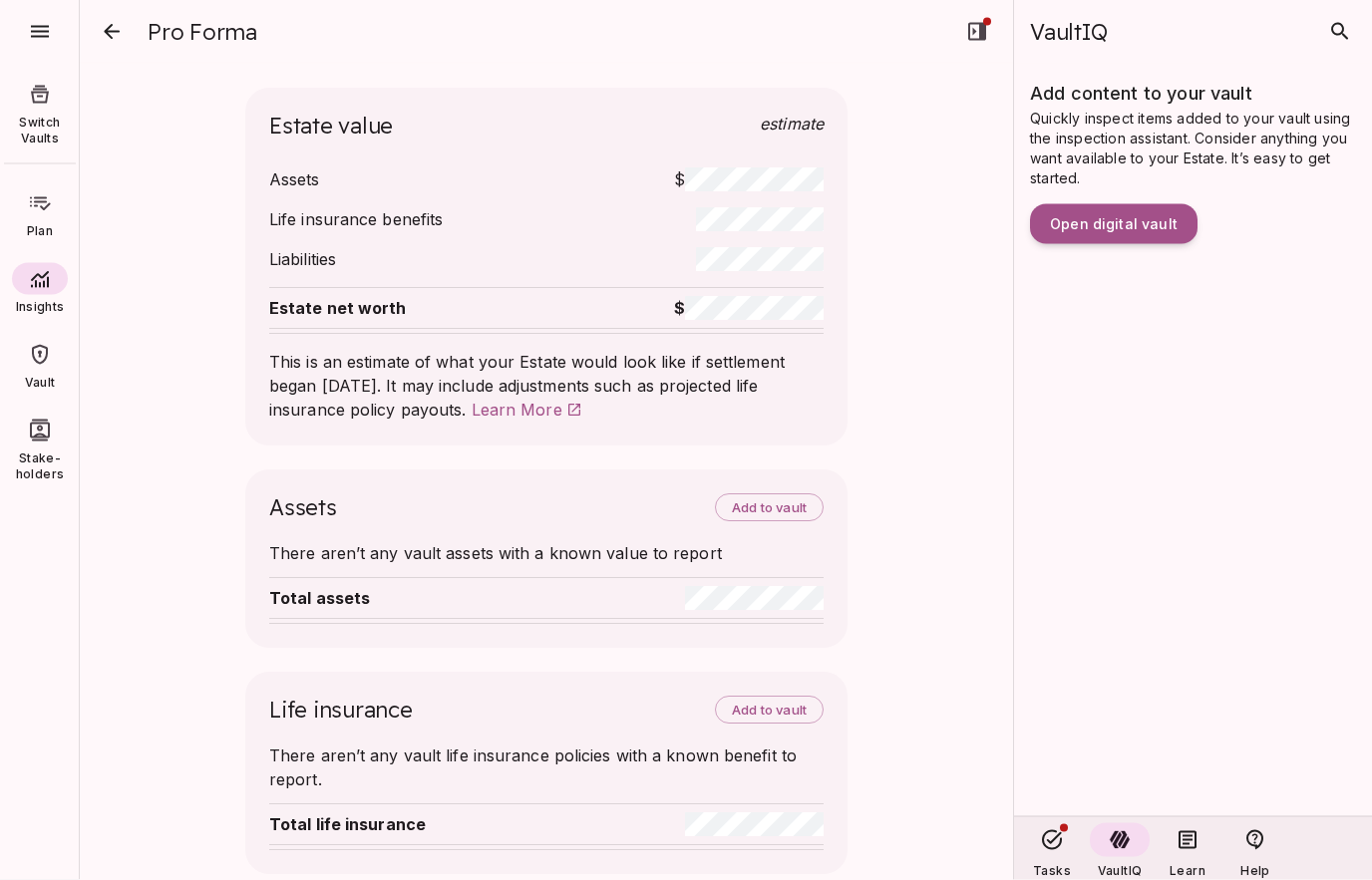 scroll, scrollTop: 0, scrollLeft: 0, axis: both 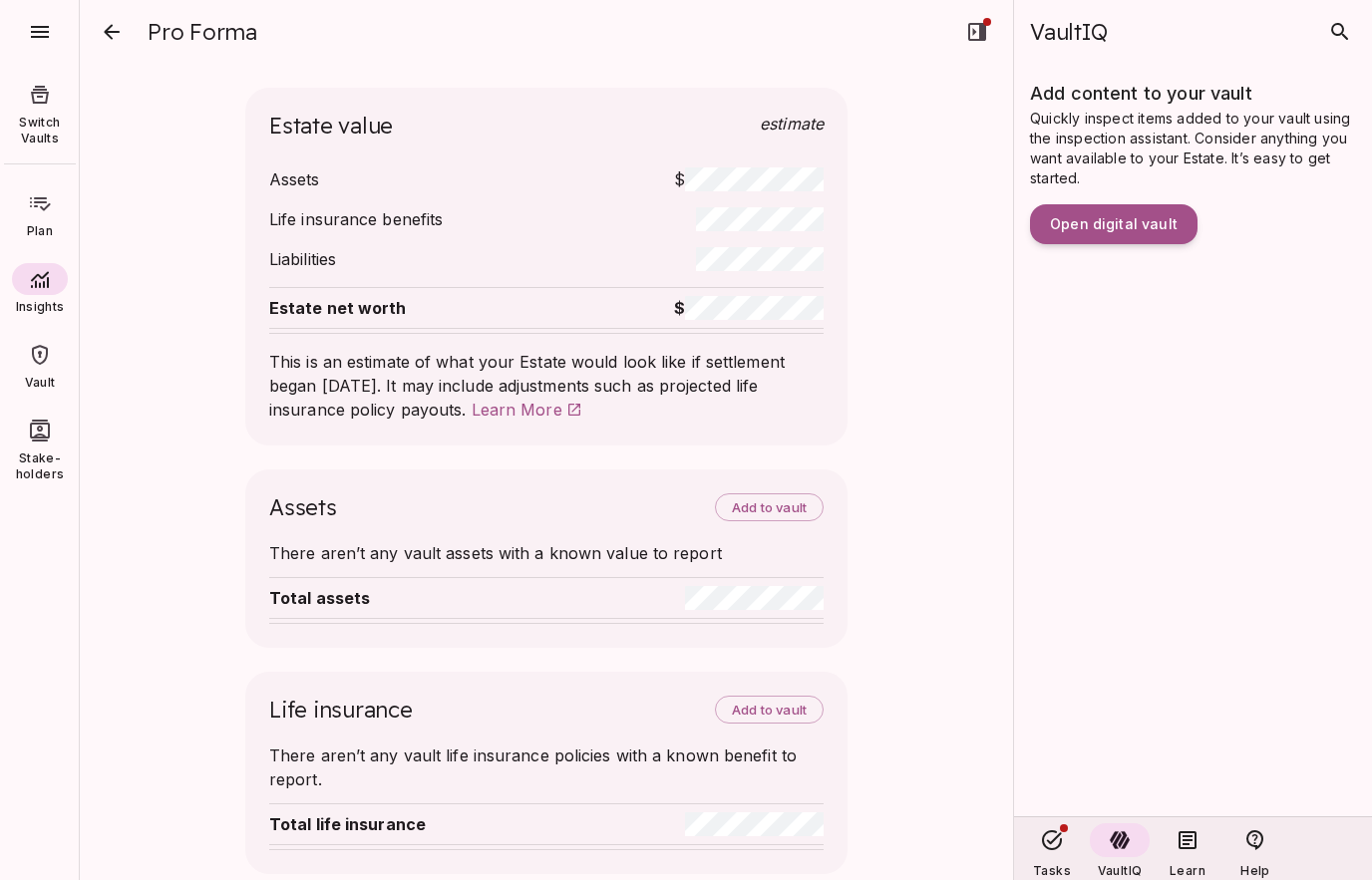 click on "Switch Vaults" at bounding box center (40, 113) 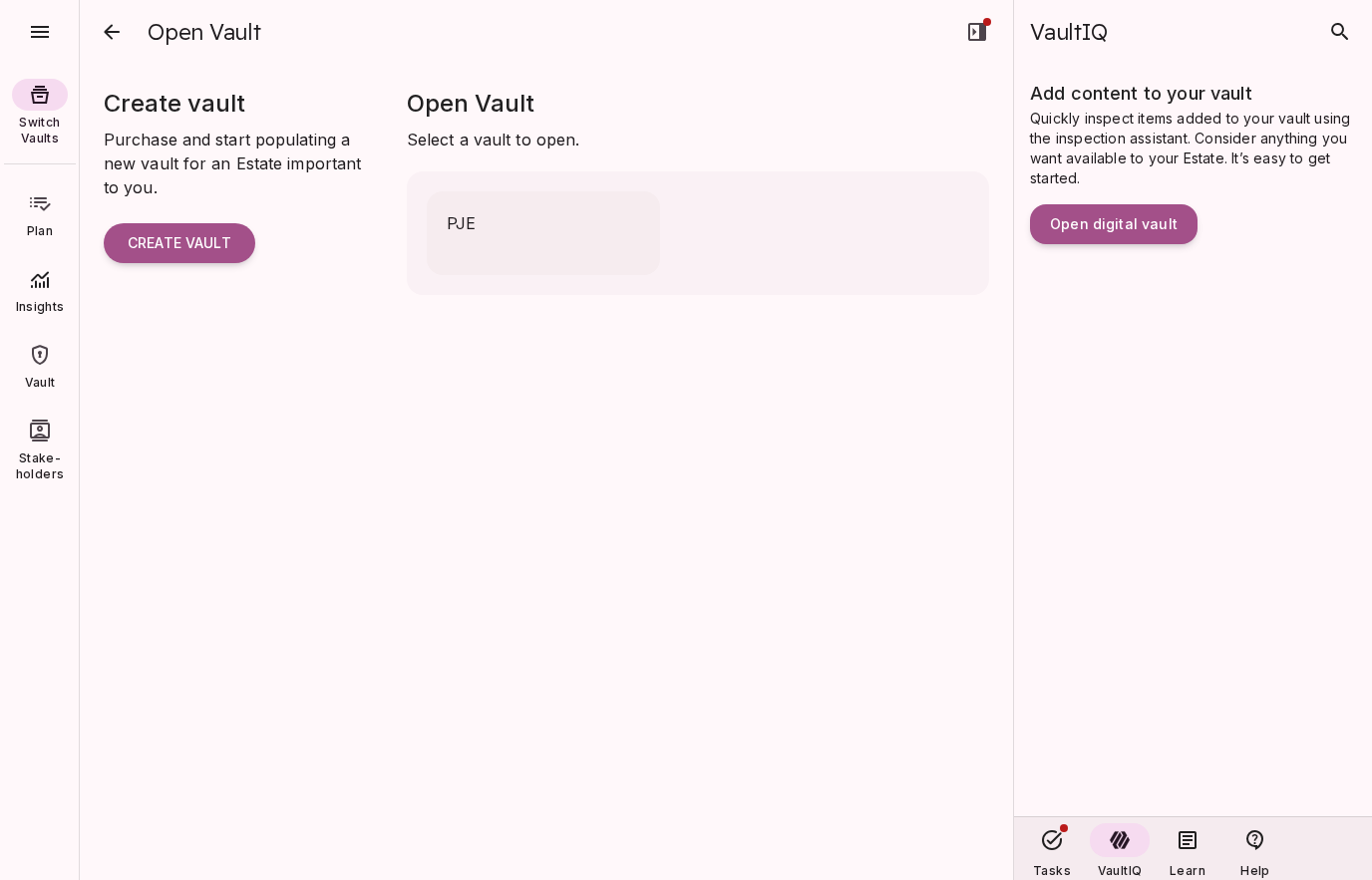 click on "PJE" at bounding box center (461, 233) 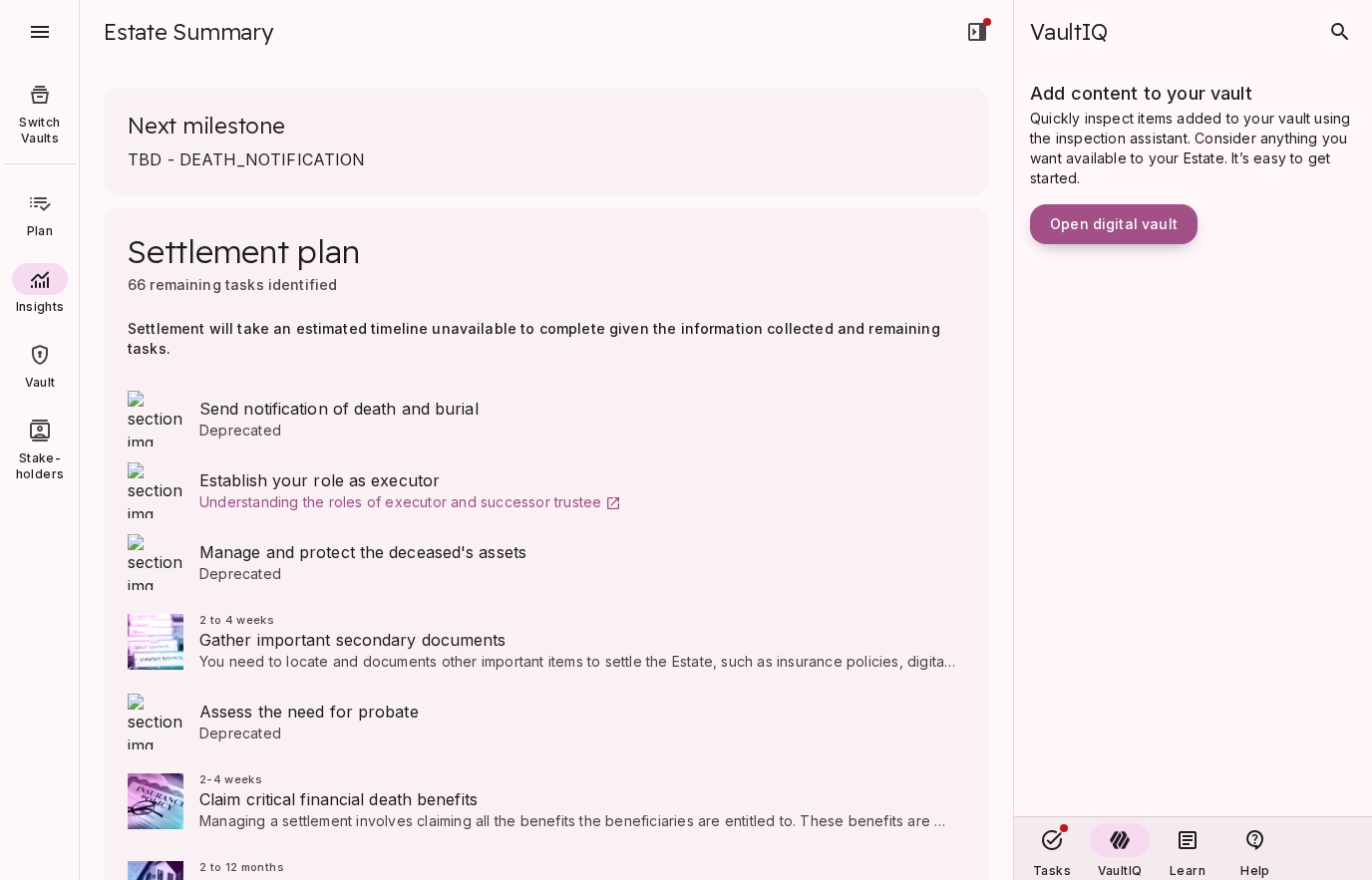 click on "Open digital vault" at bounding box center (1114, 224) 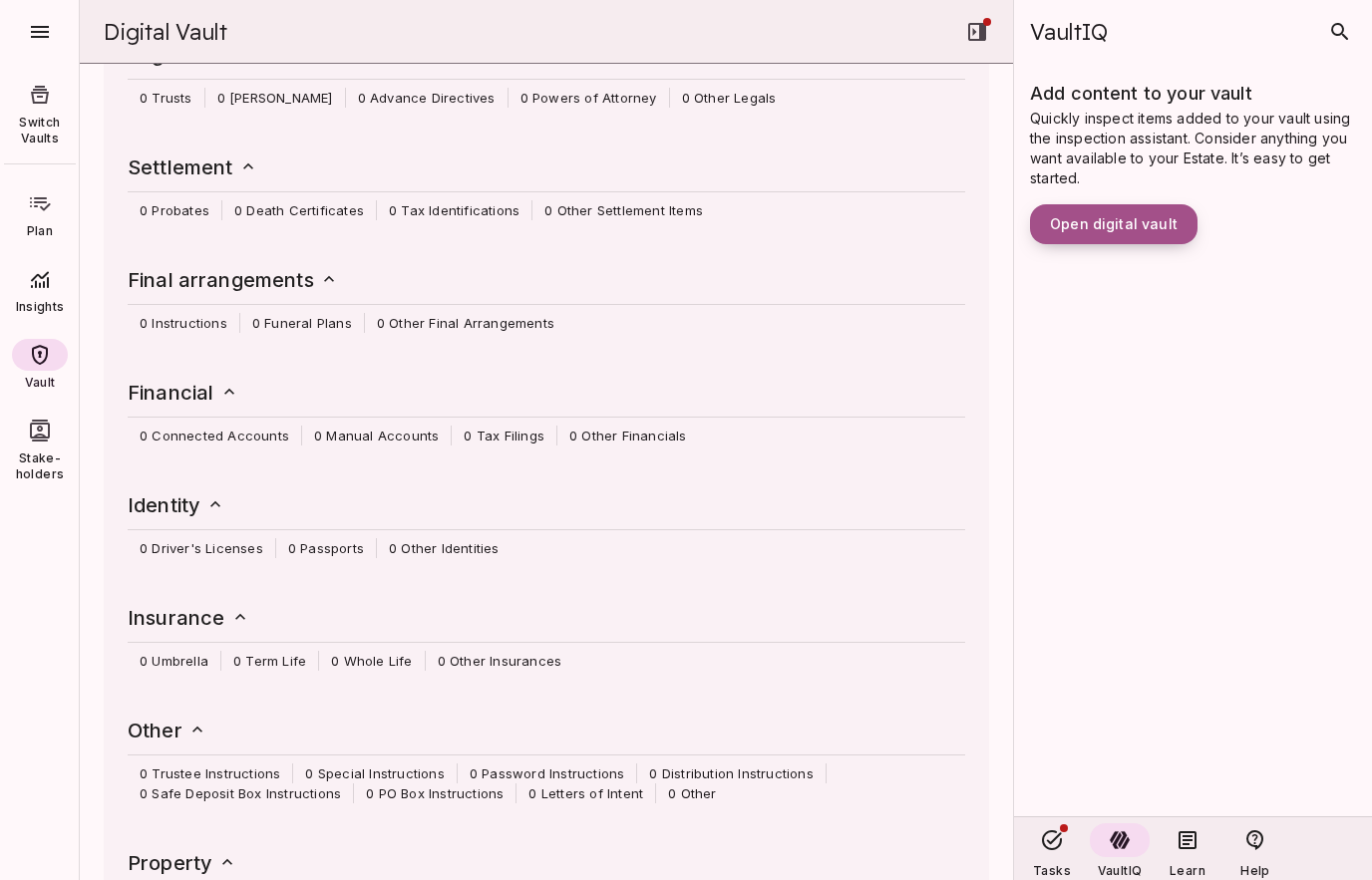 scroll, scrollTop: 219, scrollLeft: 0, axis: vertical 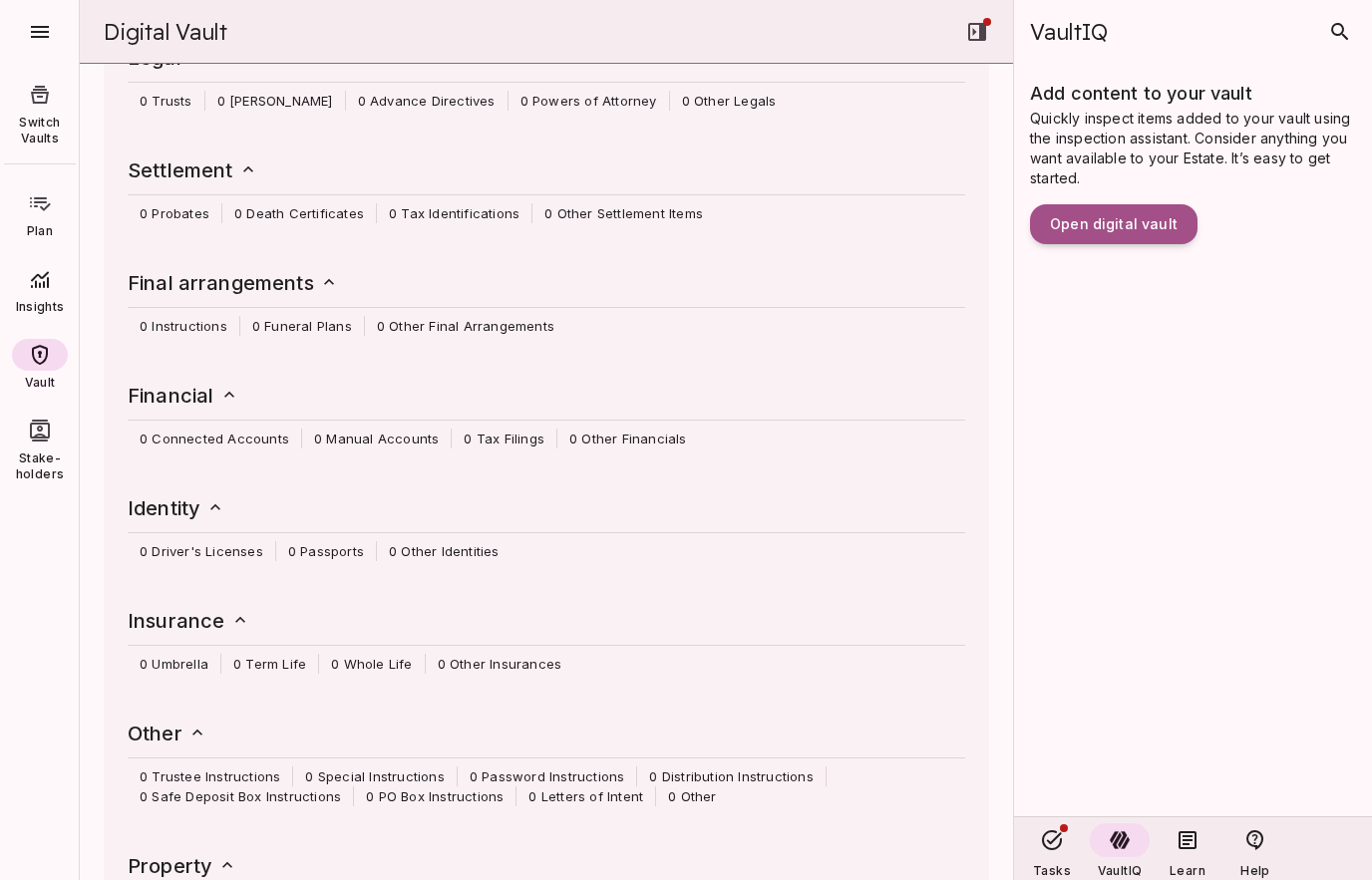 click on "Stake-holders" at bounding box center [40, 466] 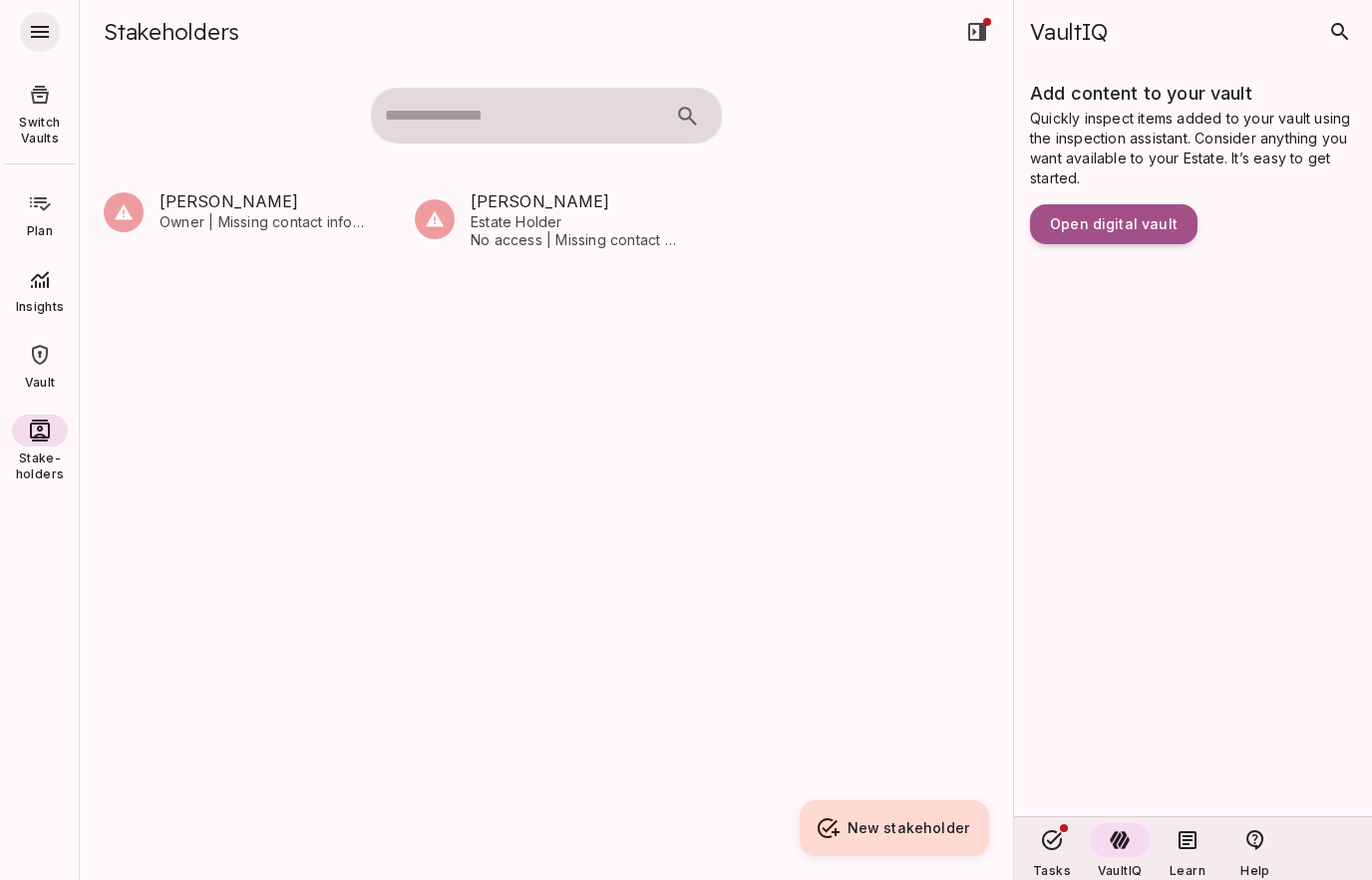 click 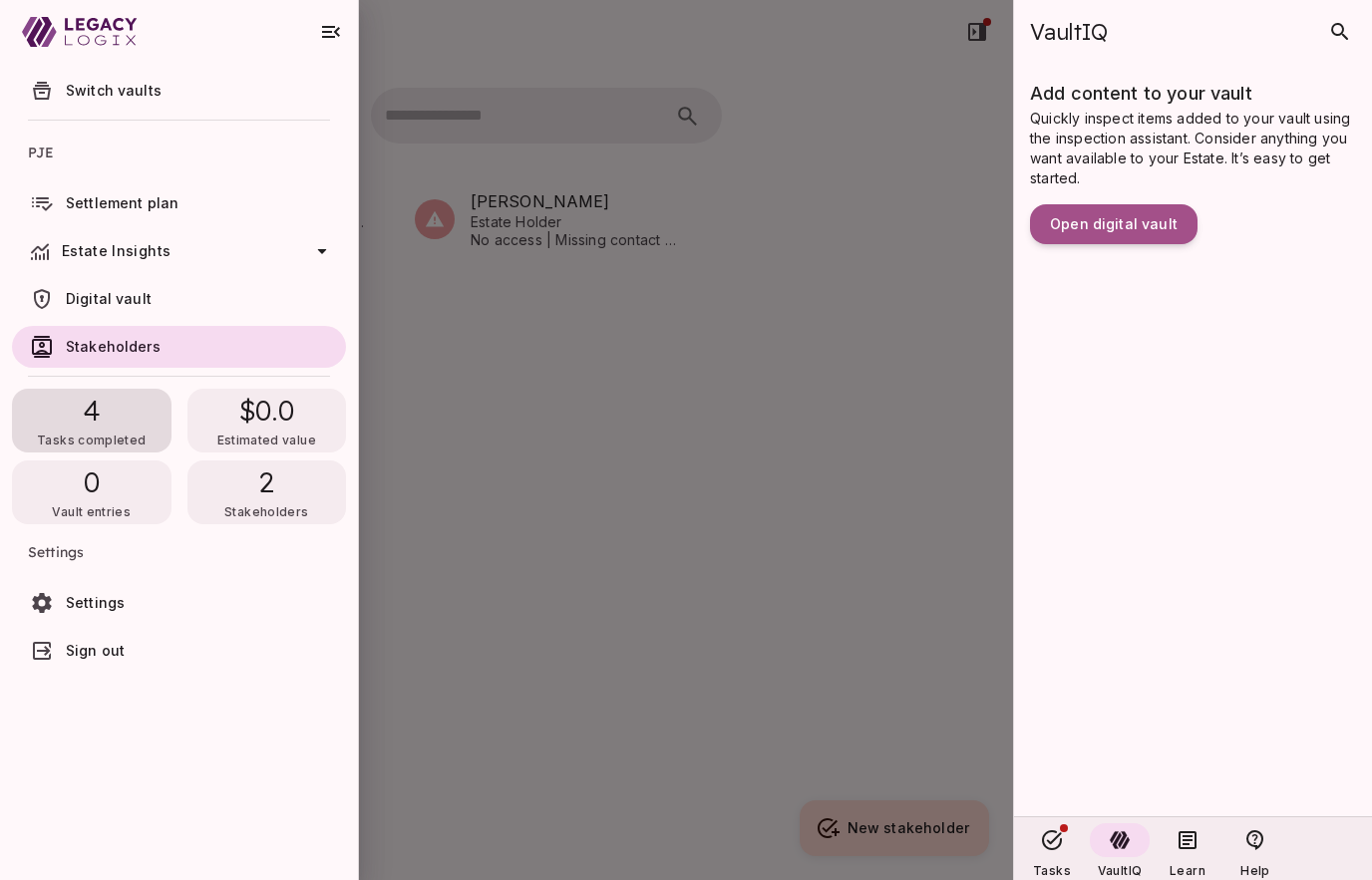 click on "4 Tasks completed" at bounding box center (92, 421) 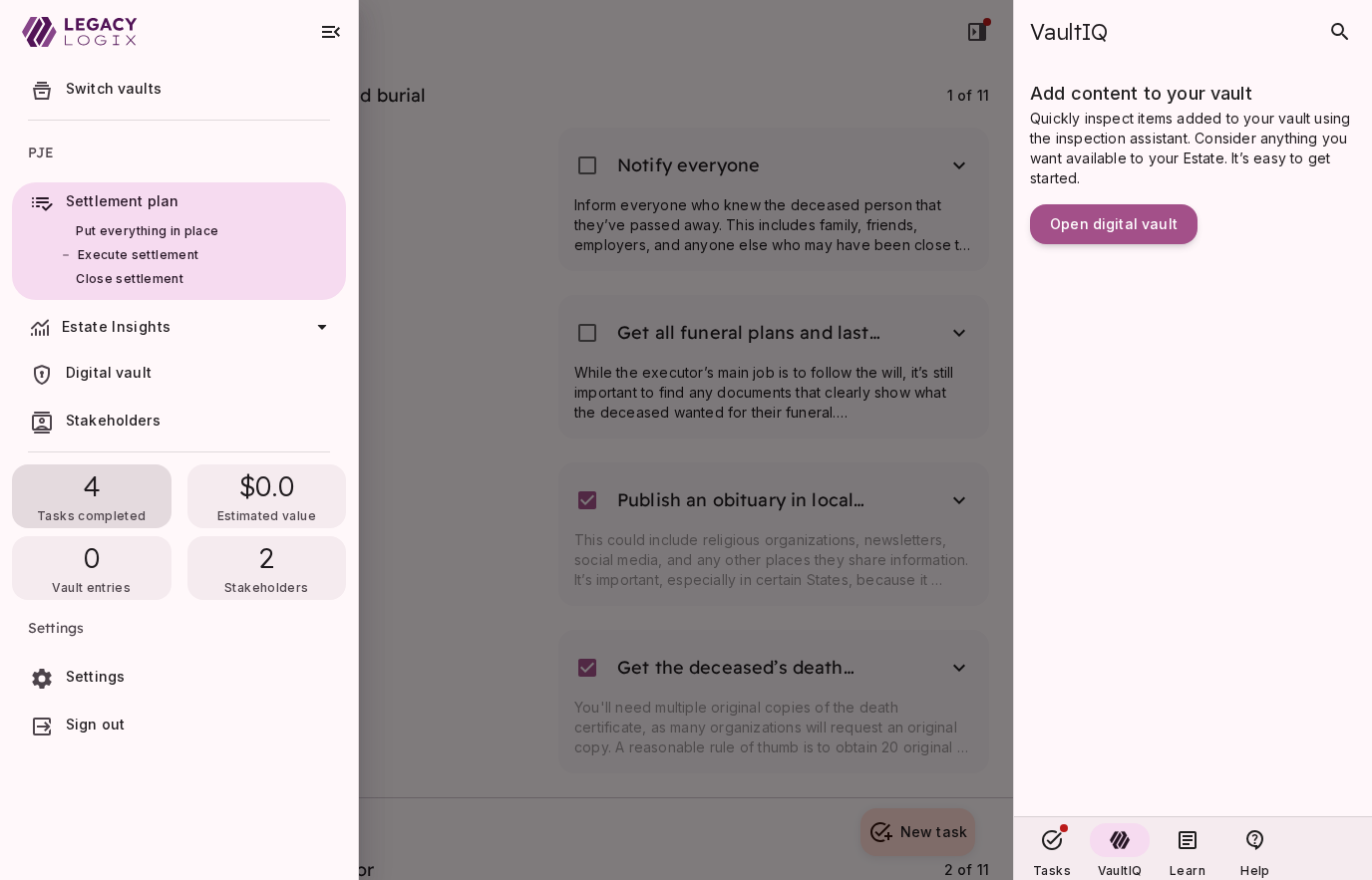 click 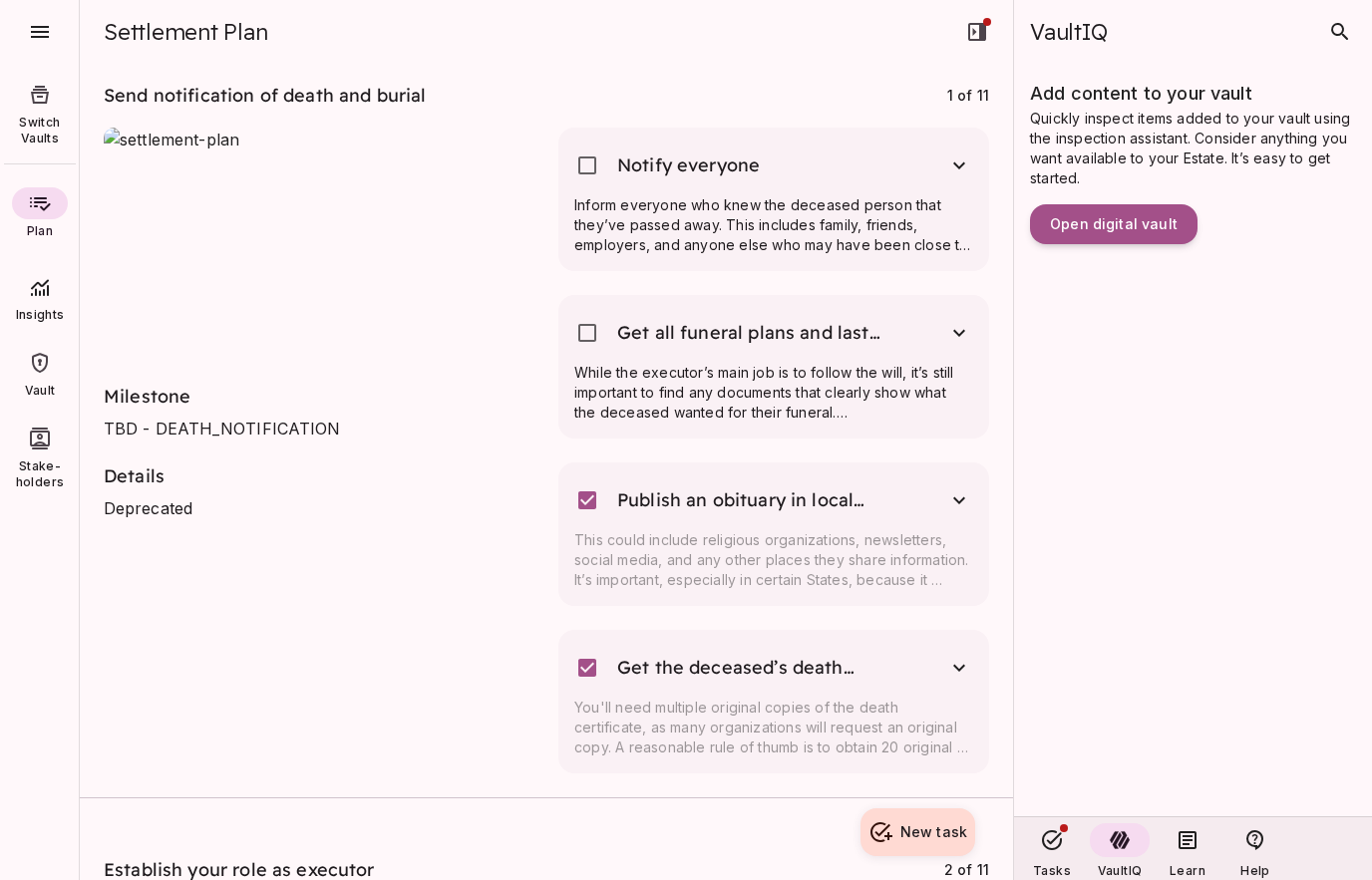 click at bounding box center (40, 32) 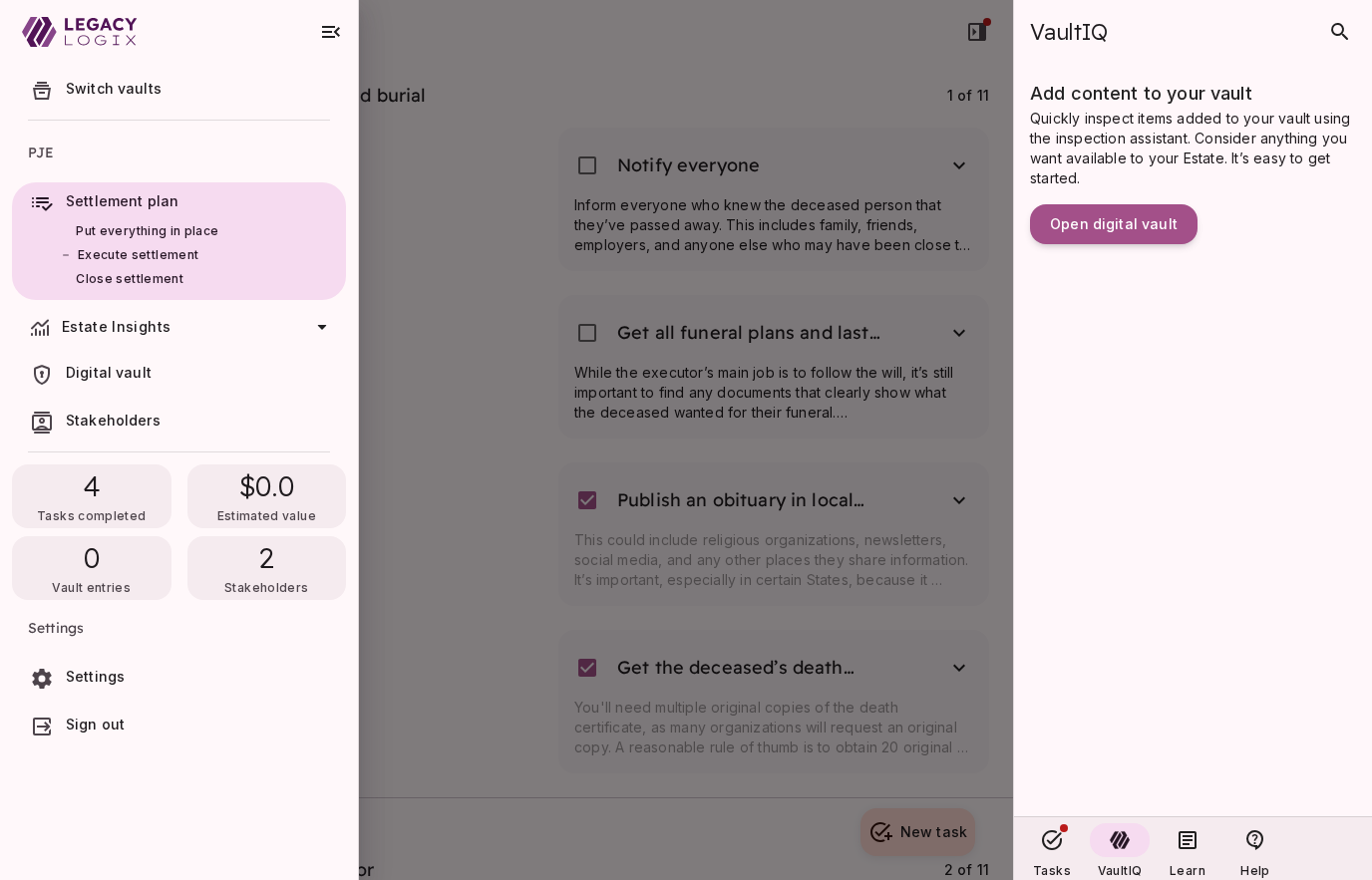 click 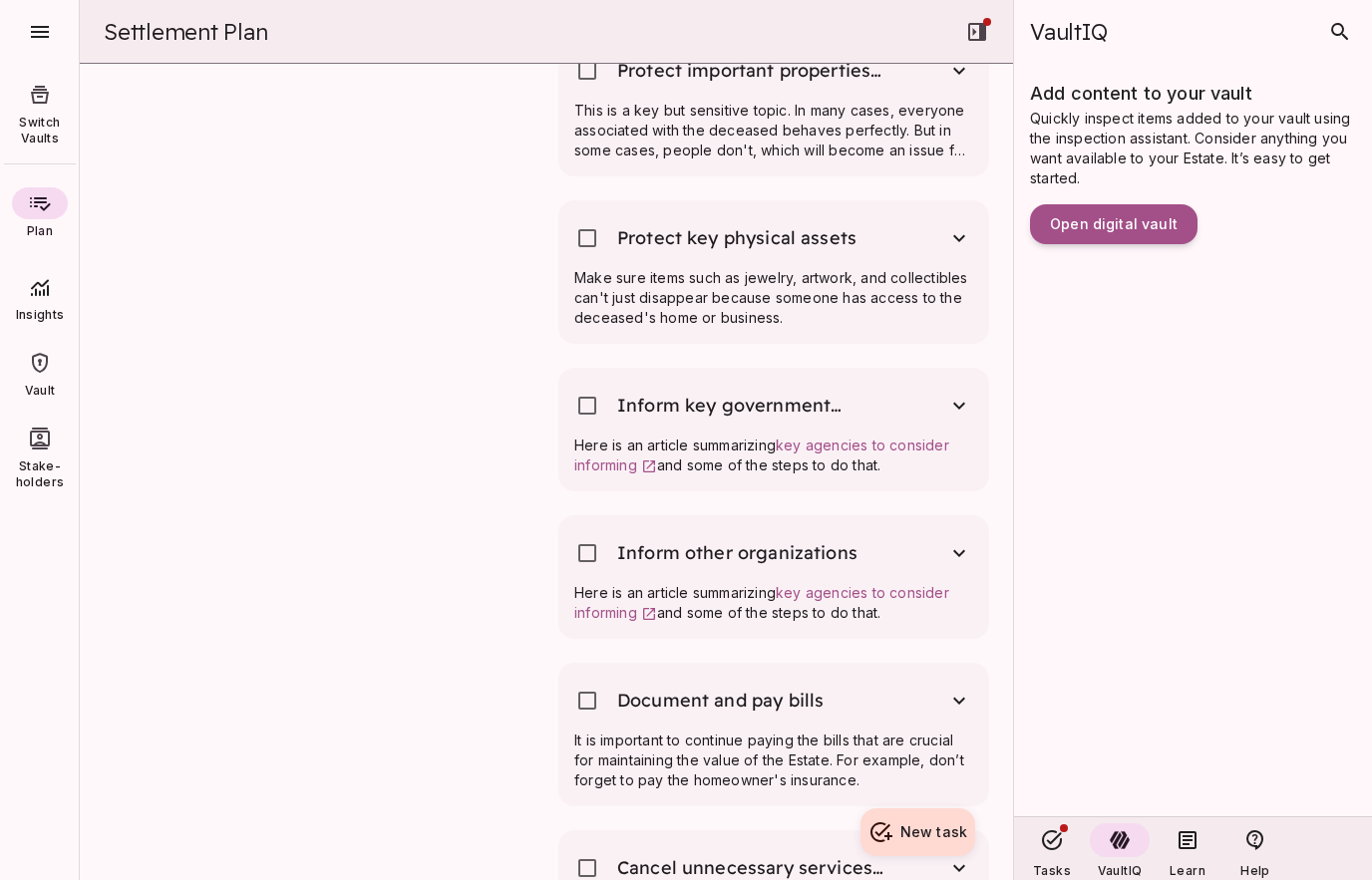 scroll, scrollTop: 2274, scrollLeft: 0, axis: vertical 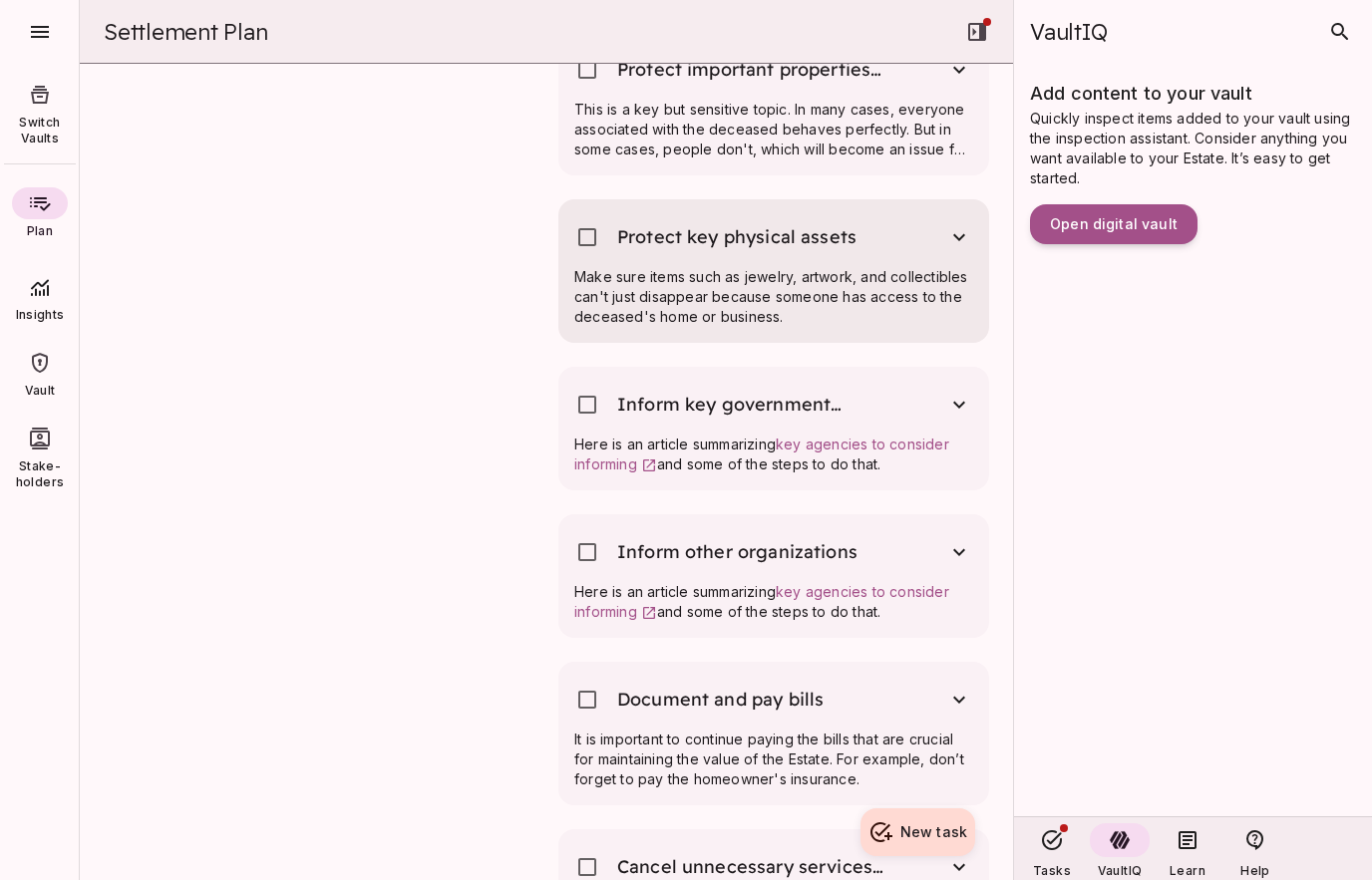 click on "Make sure items such as jewelry, artwork, and collectibles can't just disappear because someone has access to the deceased's home or business." at bounding box center (773, 296) 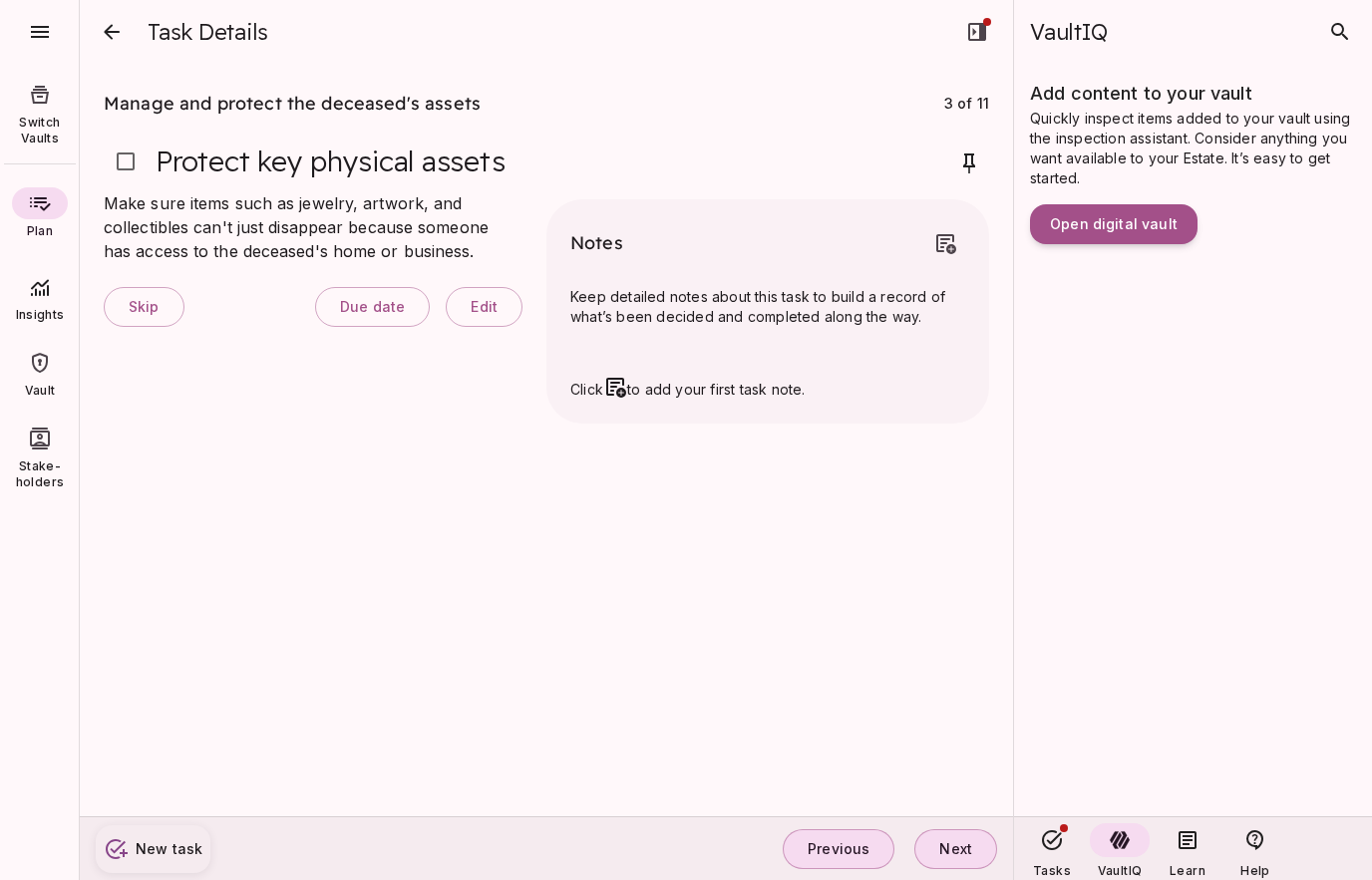 scroll, scrollTop: 0, scrollLeft: 0, axis: both 